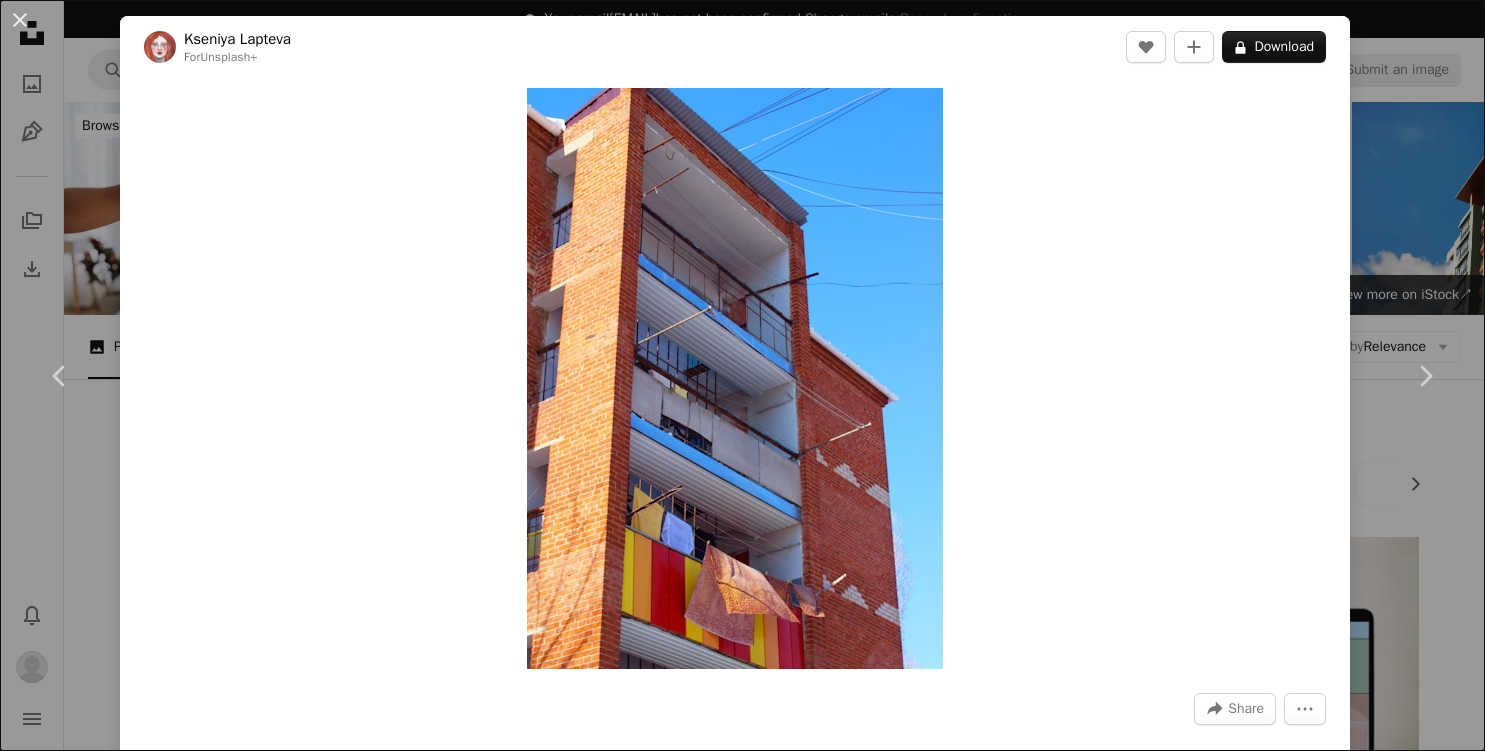scroll, scrollTop: 14416, scrollLeft: 0, axis: vertical 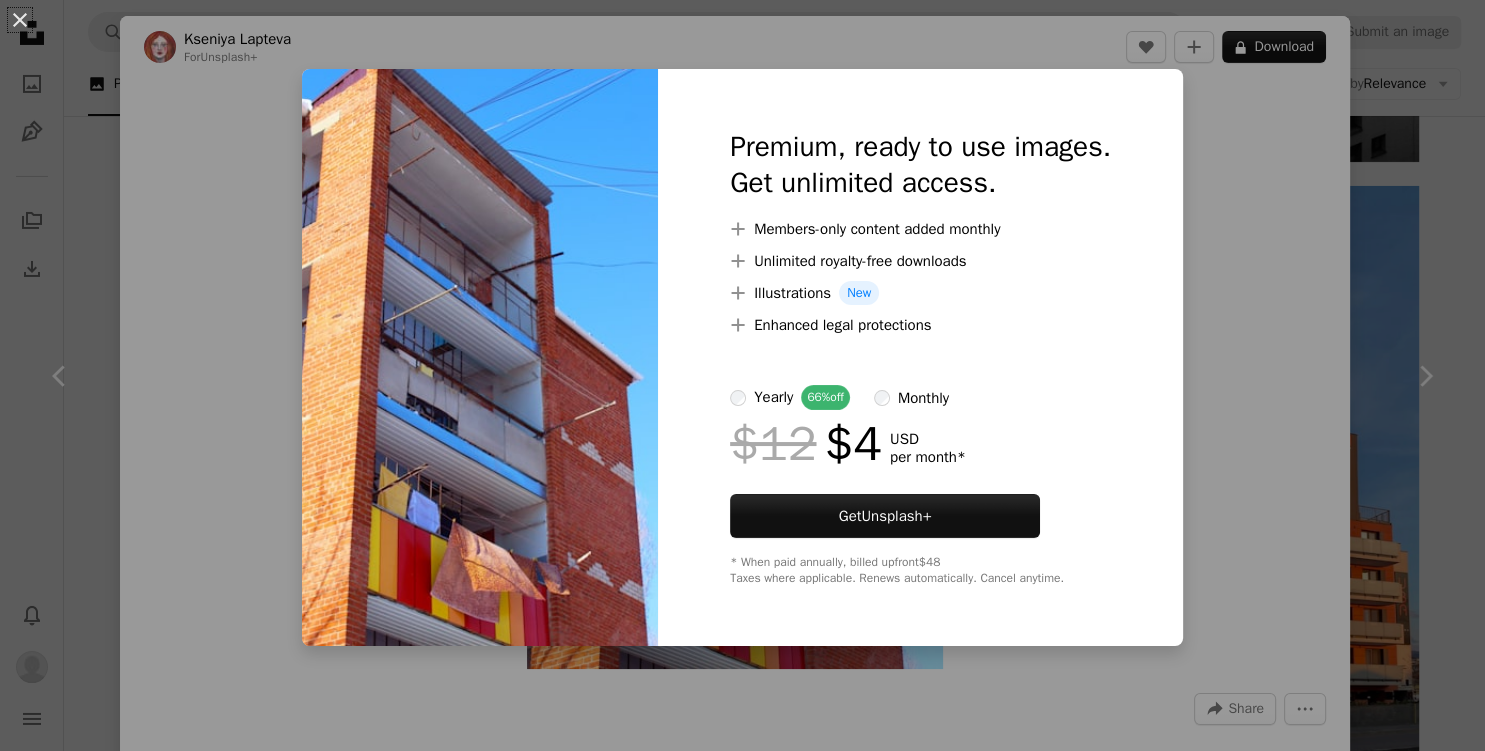 click on "An X shape Premium, ready to use images. Get unlimited access. A plus sign Members-only content added monthly A plus sign Unlimited royalty-free downloads A plus sign Illustrations  New A plus sign Enhanced legal protections yearly 66%  off monthly $12   $4 USD per month * Get  Unsplash+ * When paid annually, billed upfront  $48 Taxes where applicable. Renews automatically. Cancel anytime." at bounding box center (742, 375) 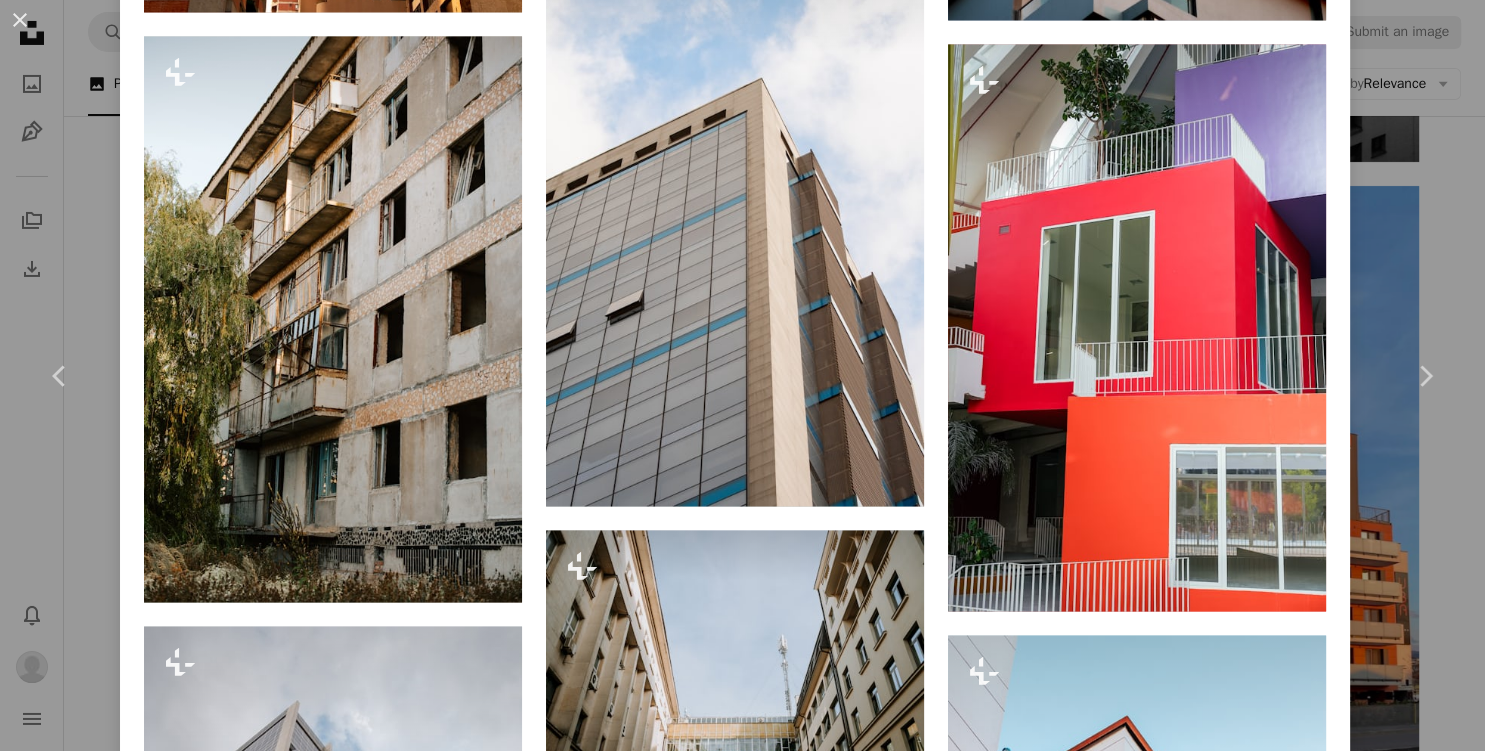 scroll, scrollTop: 3226, scrollLeft: 0, axis: vertical 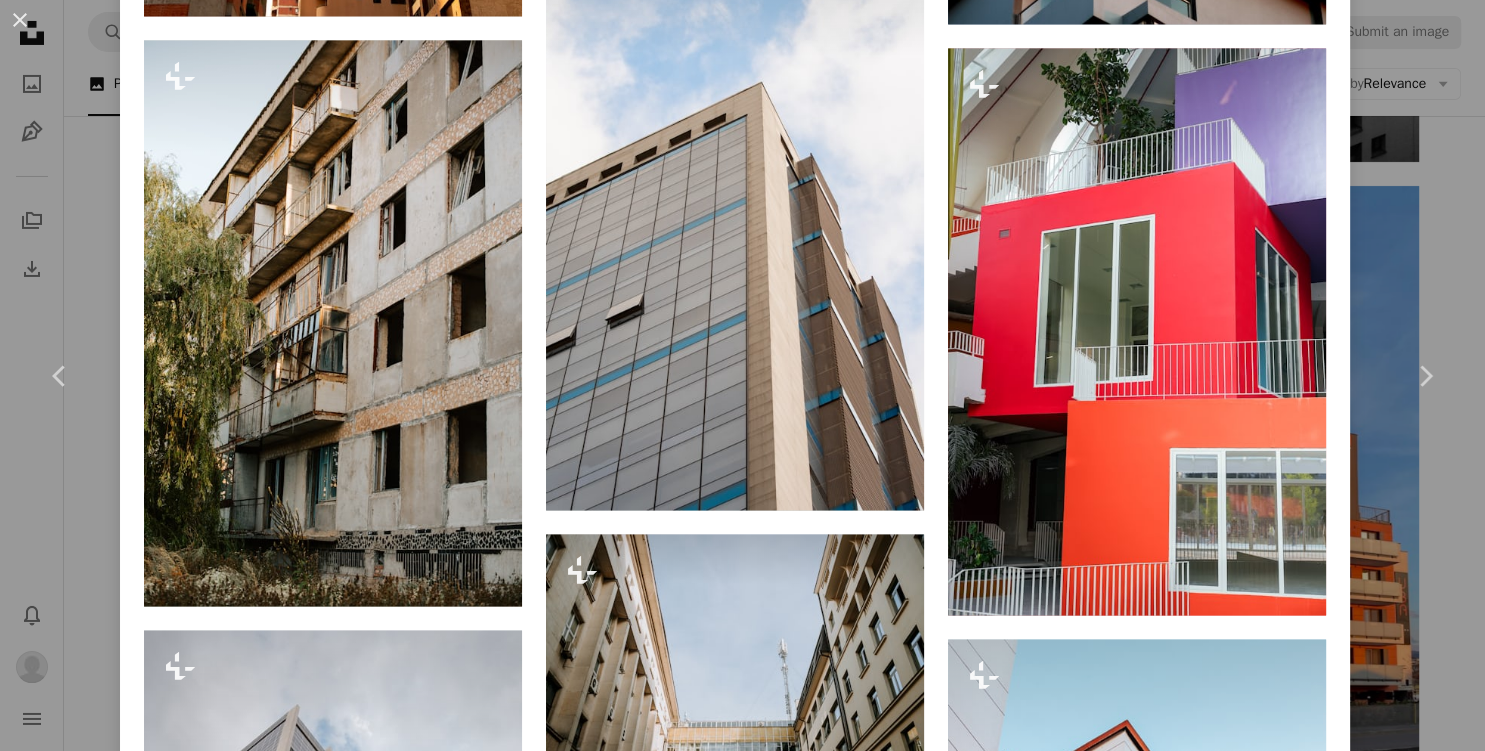 click on "An X shape Chevron left Chevron right [FIRST] [LAST] For  Unsplash+ A heart A plus sign A lock Download Zoom in A forward-right arrow Share More Actions Calendar outlined Published on  [DATE], [YEAR] Safety Licensed under the  Unsplash+ License apartament From this series Chevron right Plus sign for Unsplash+ Plus sign for Unsplash+ Plus sign for Unsplash+ Related images Plus sign for Unsplash+ A heart A plus sign [FIRST] [LAST] For  Unsplash+ A lock Download Plus sign for Unsplash+ A heart A plus sign [FIRST] [LAST] For  Unsplash+ A lock Download Plus sign for Unsplash+ A heart A plus sign [FIRST] [LAST] For  Unsplash+ A lock Download Plus sign for Unsplash+ A heart A plus sign [FIRST] [LAST] For  Unsplash+ A lock Download Plus sign for Unsplash+ A heart A plus sign [FIRST] [LAST] For  Unsplash+ A lock Download Plus sign for Unsplash+ A heart A plus sign [FIRST] [LAST] For  Unsplash+ A lock Download Plus sign for Unsplash+ A heart A plus sign [FIRST] [LAST] For  Unsplash+ A lock Download A heart" at bounding box center [742, 375] 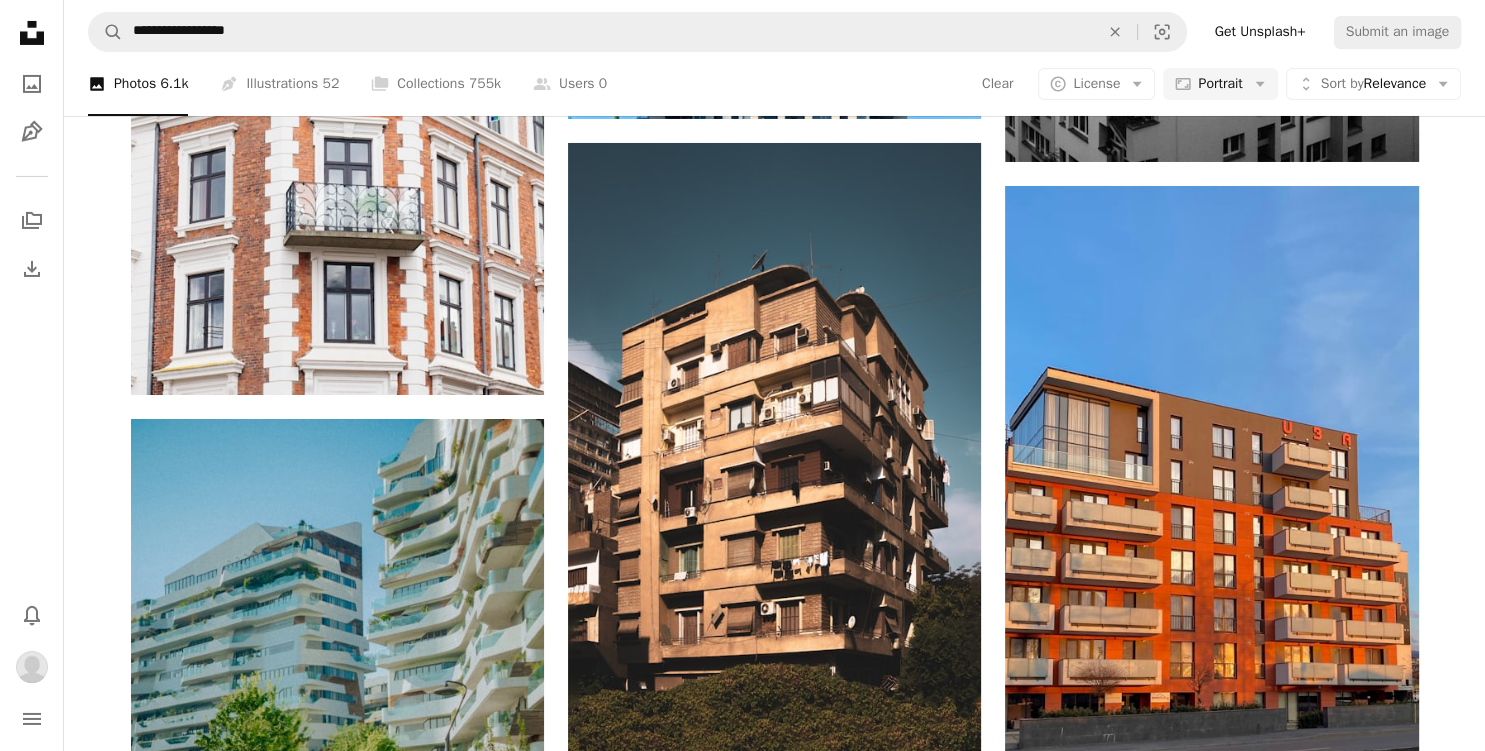 scroll, scrollTop: 14415, scrollLeft: 0, axis: vertical 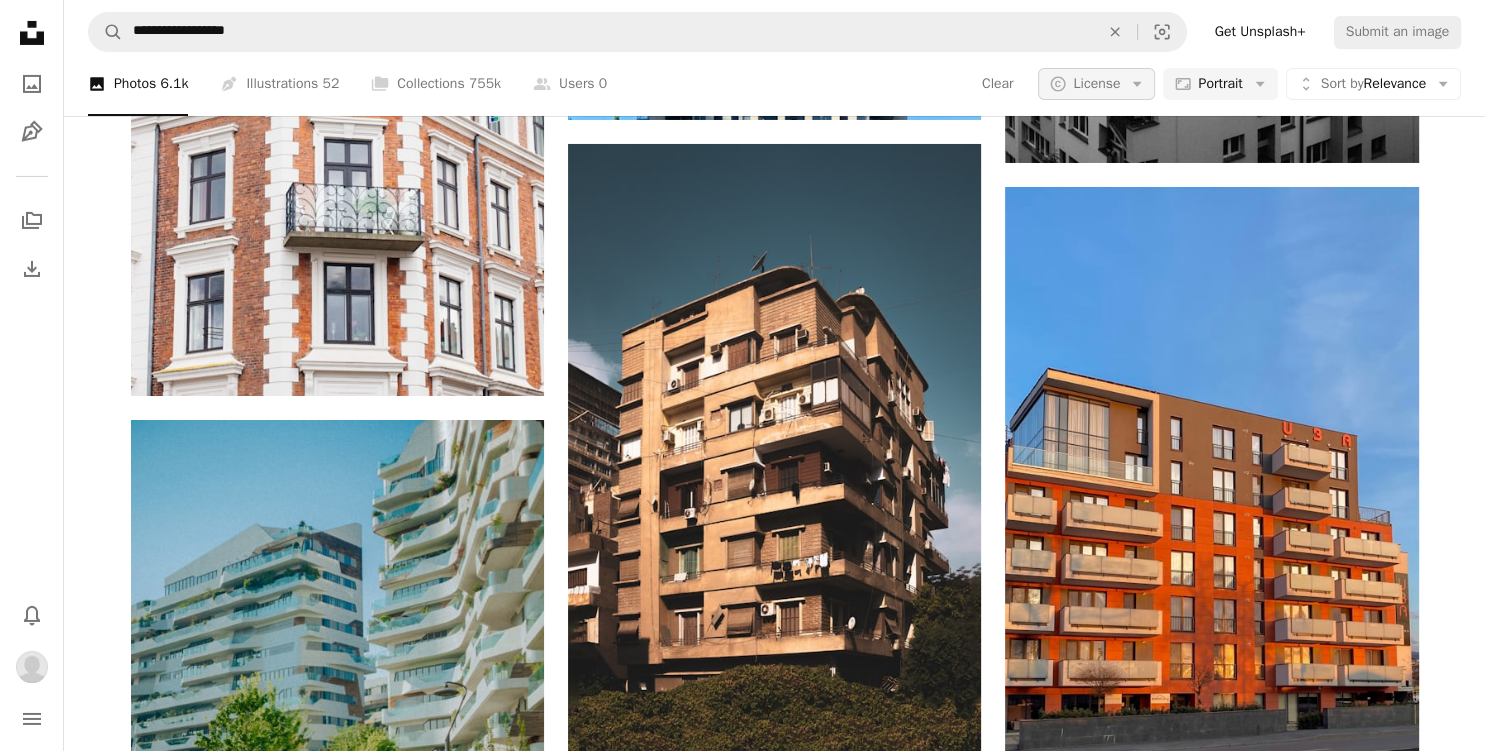 click on "A copyright icon © License Arrow down" at bounding box center (1096, 84) 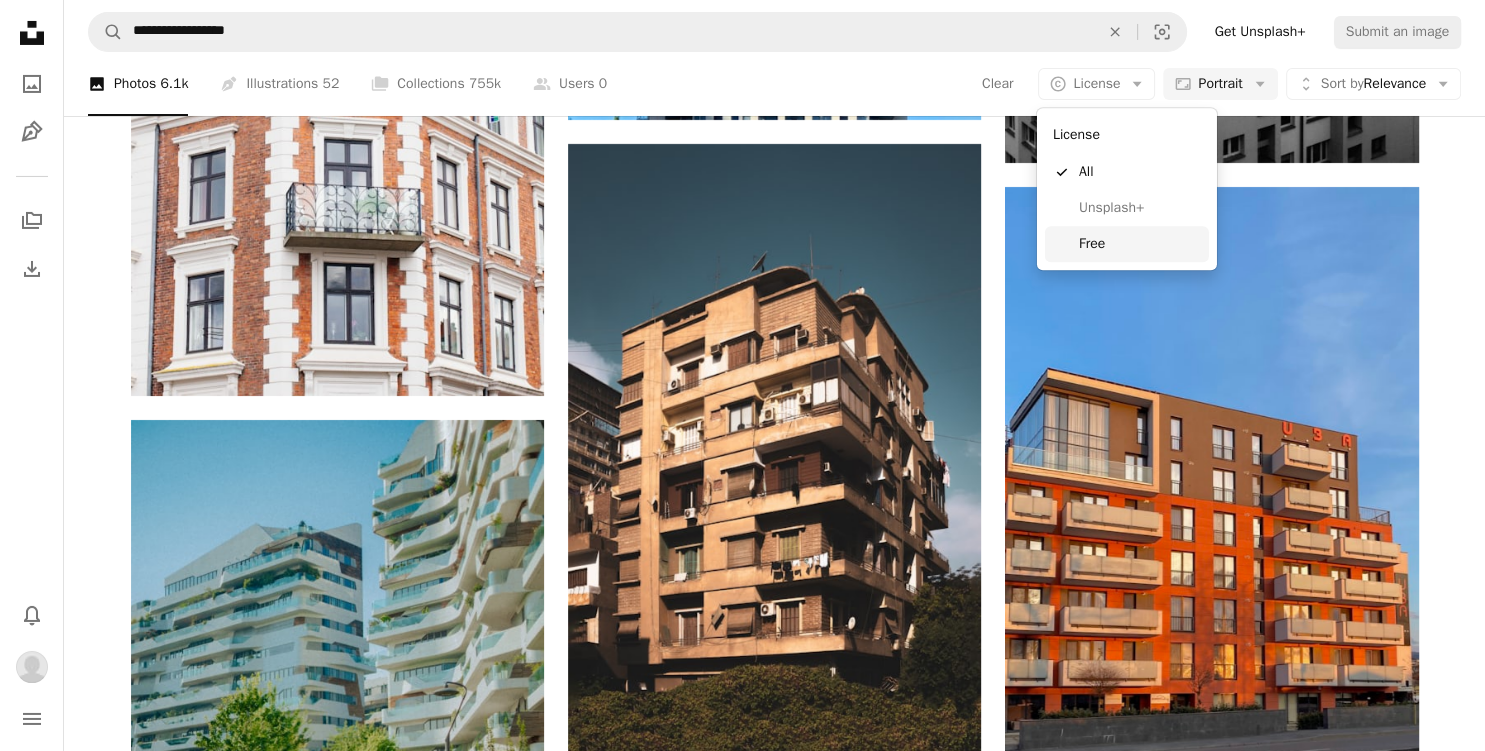 click on "Free" at bounding box center [1140, 244] 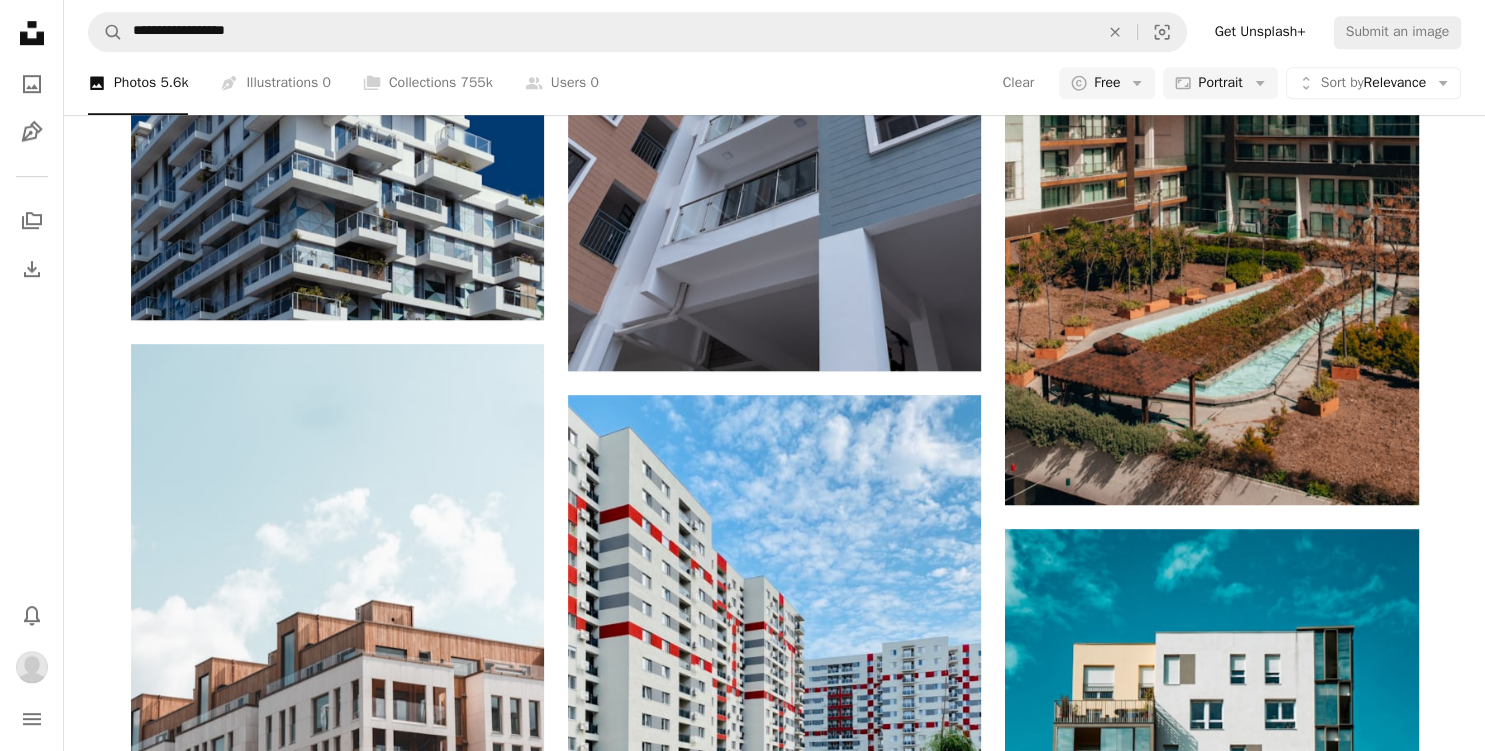 scroll, scrollTop: 1326, scrollLeft: 0, axis: vertical 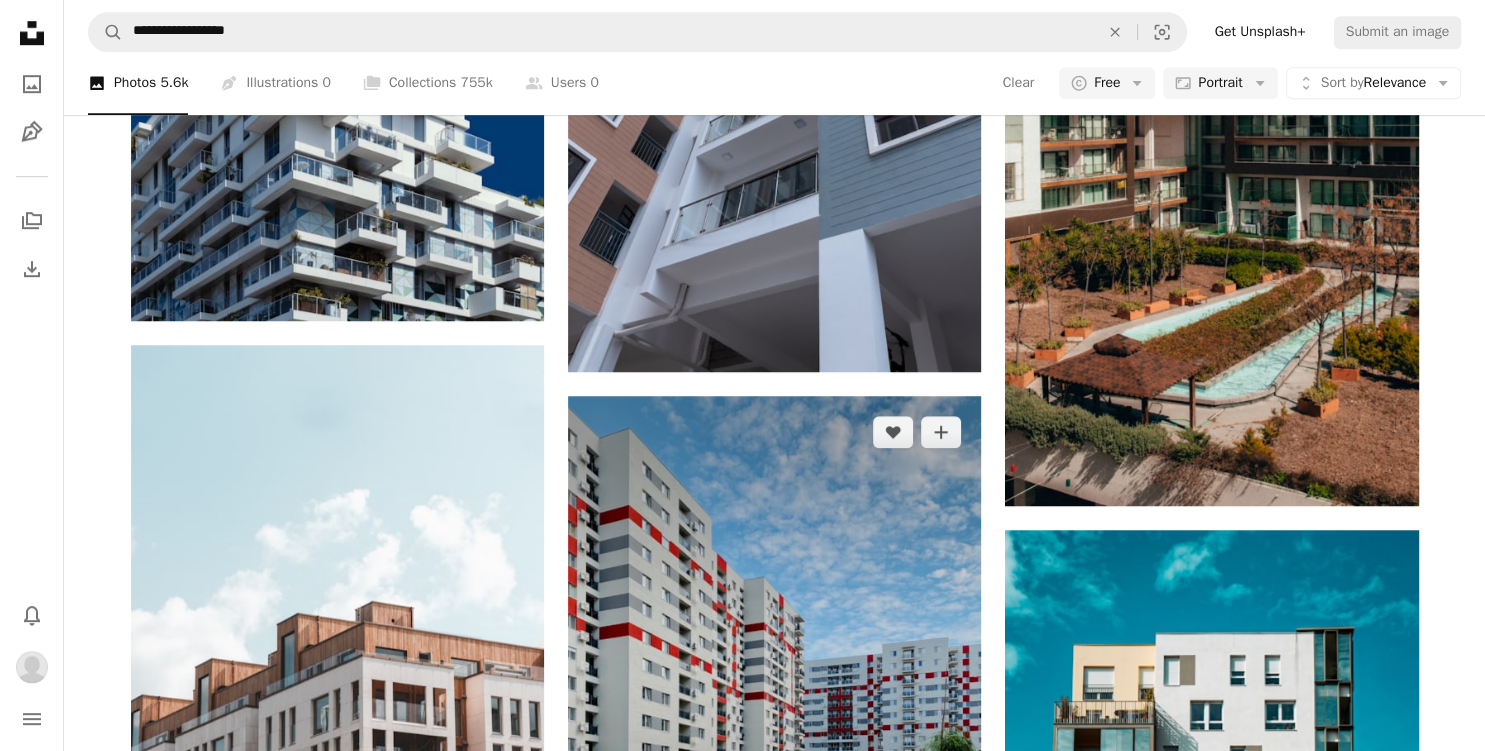 click at bounding box center [774, 671] 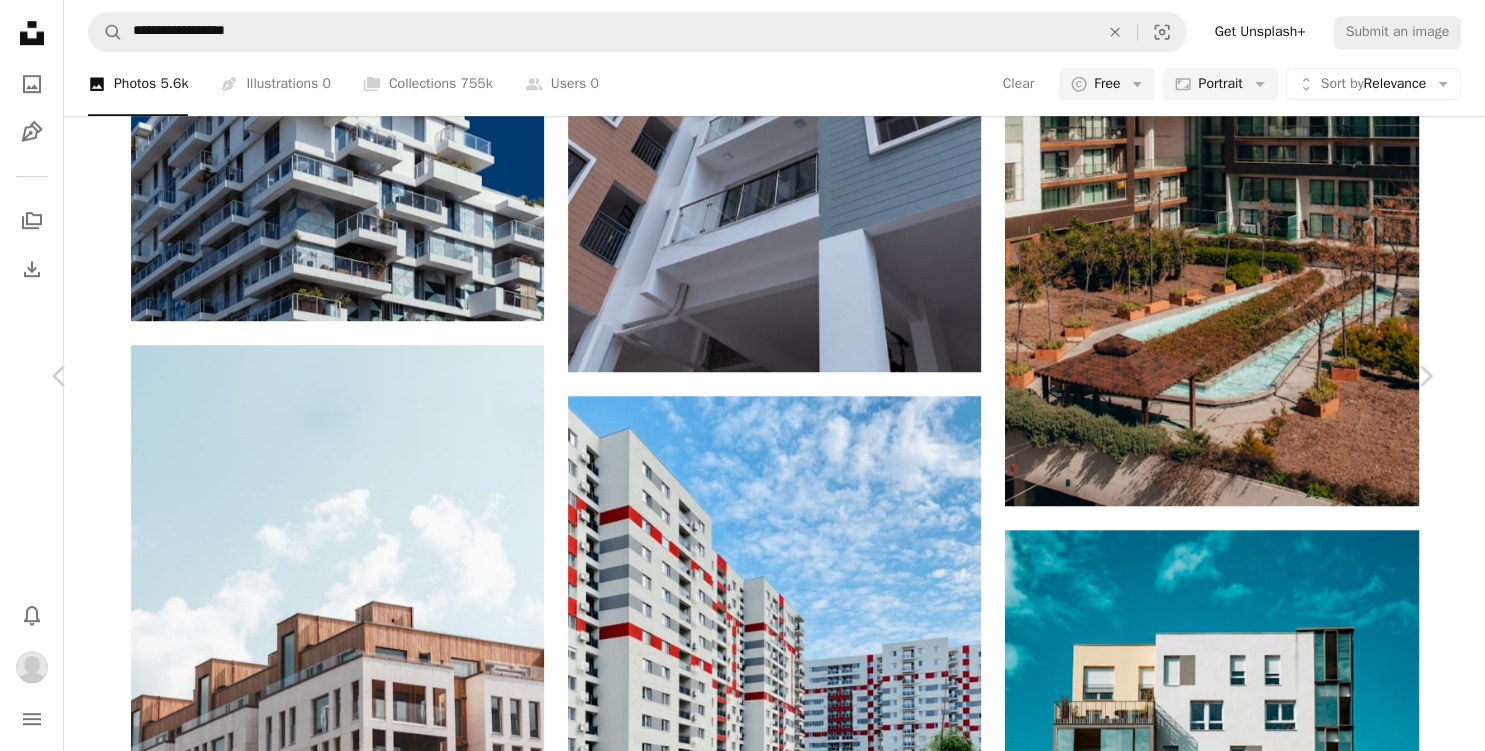 click on "Chevron down" 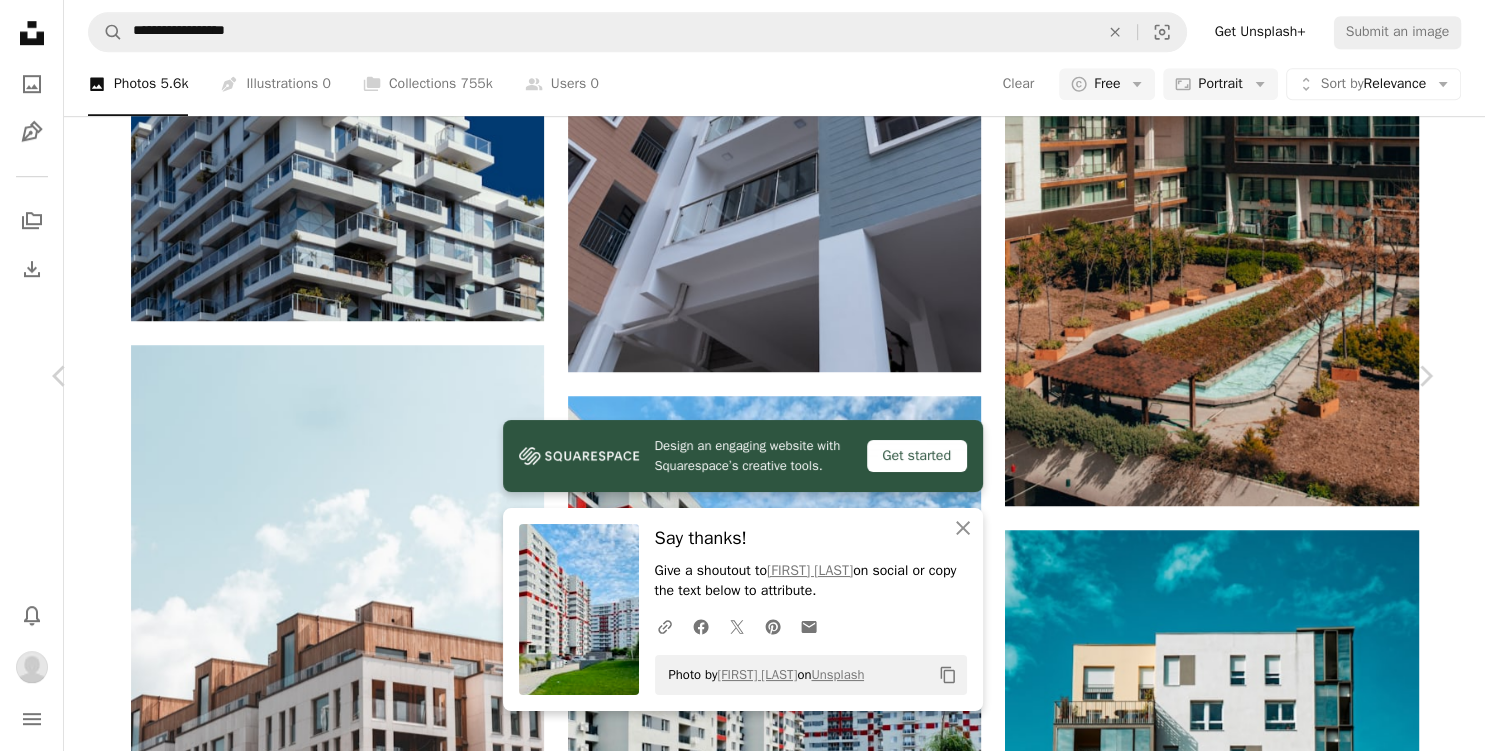 click on "Photo by  [USERNAME]  on  Unsplash
Copy content [USERNAME] [USERNAME] Published on  [DATE]  Safety Free to use under the  Unsplash License Browse premium related images on iStock  |  Save 20% with code UNSPLASH20 View more on iStock  ↗ Related images A heart A plus sign [USERNAME] Arrow pointing down A heart A plus sign [FIRST] [LAST] Available for hire A checkmark inside of a circle Arrow pointing down Plus sign for Unsplash+ A heart A plus sign [FIRST] [LAST] For  Unsplash+ A lock Download A heart A plus sign [FIRST] [LAST] For" at bounding box center [742, 4097] 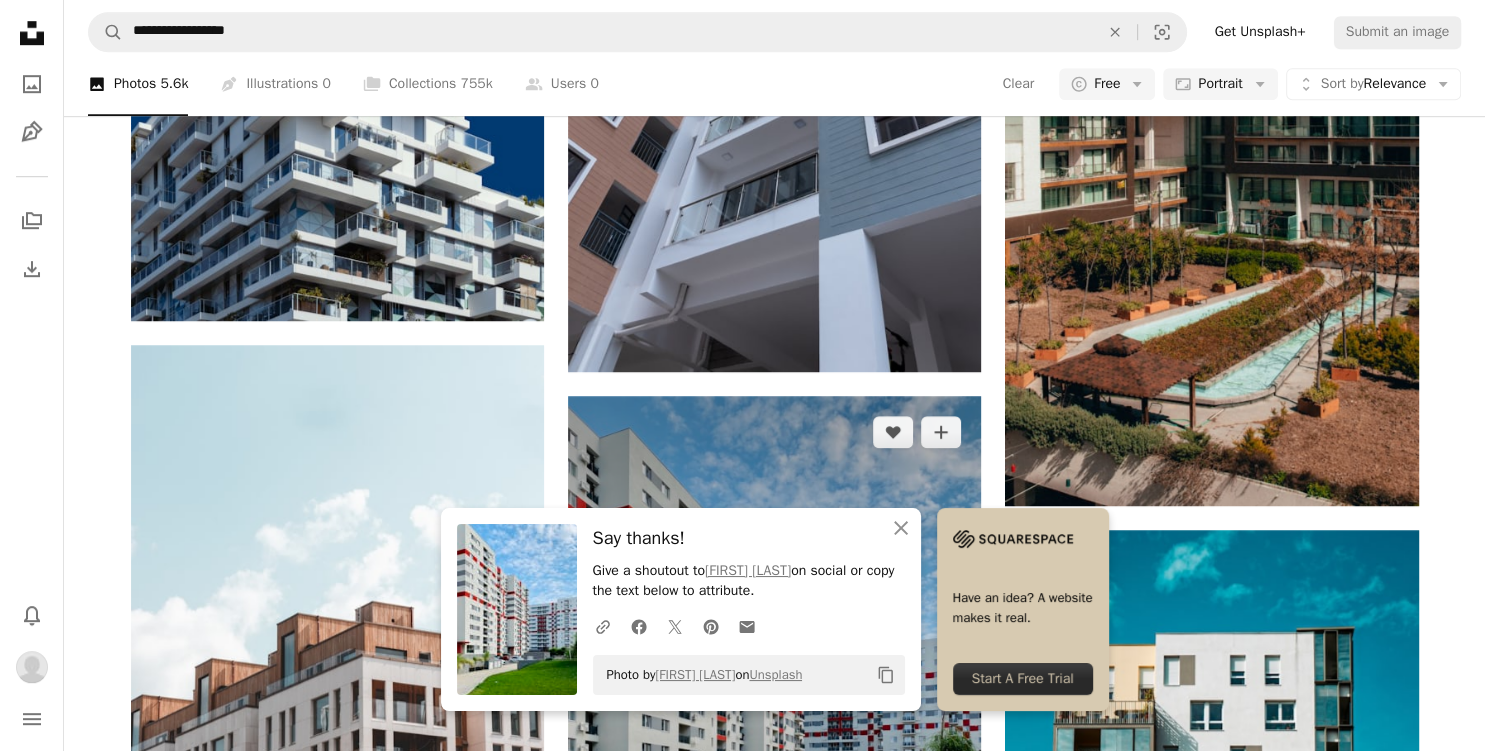 scroll, scrollTop: 979, scrollLeft: 0, axis: vertical 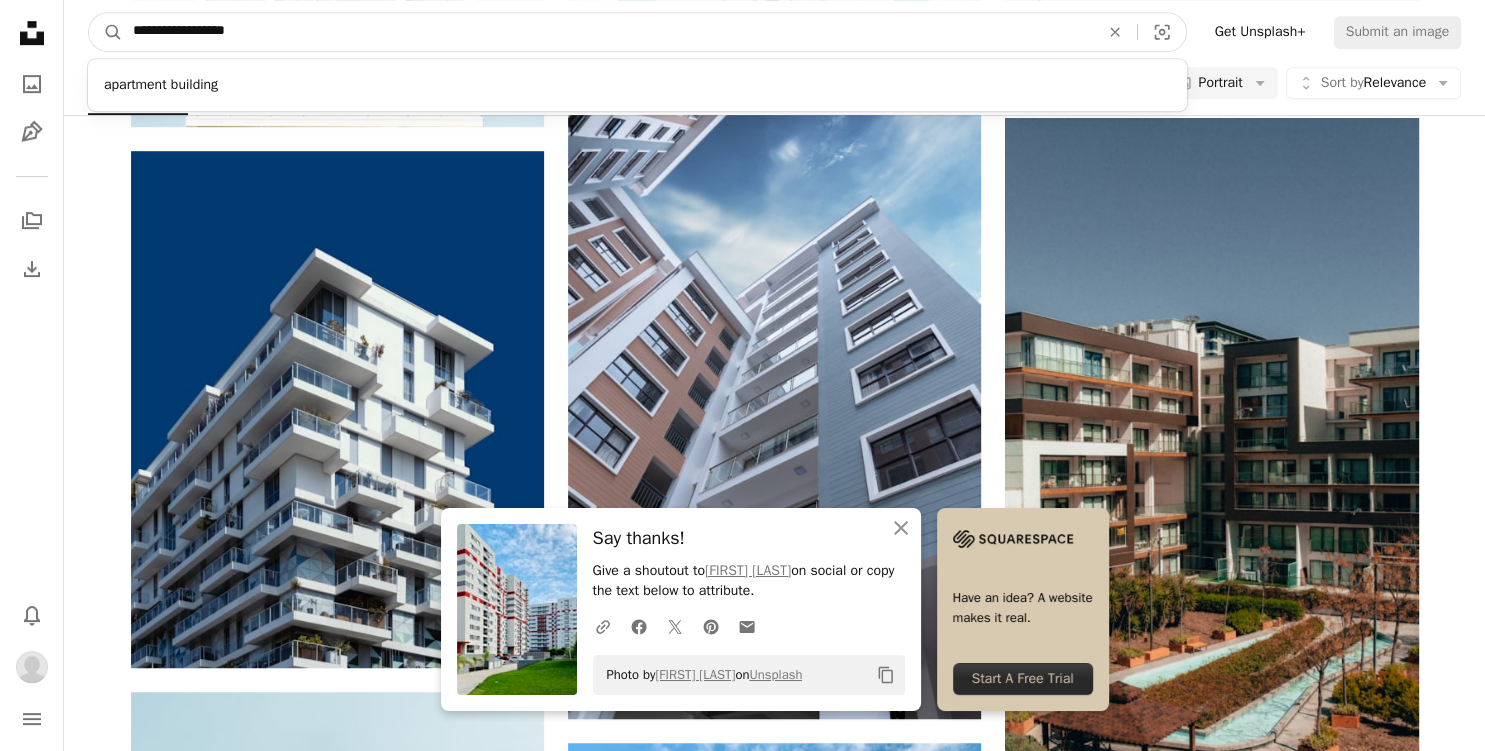 drag, startPoint x: 424, startPoint y: 26, endPoint x: 191, endPoint y: 19, distance: 233.10513 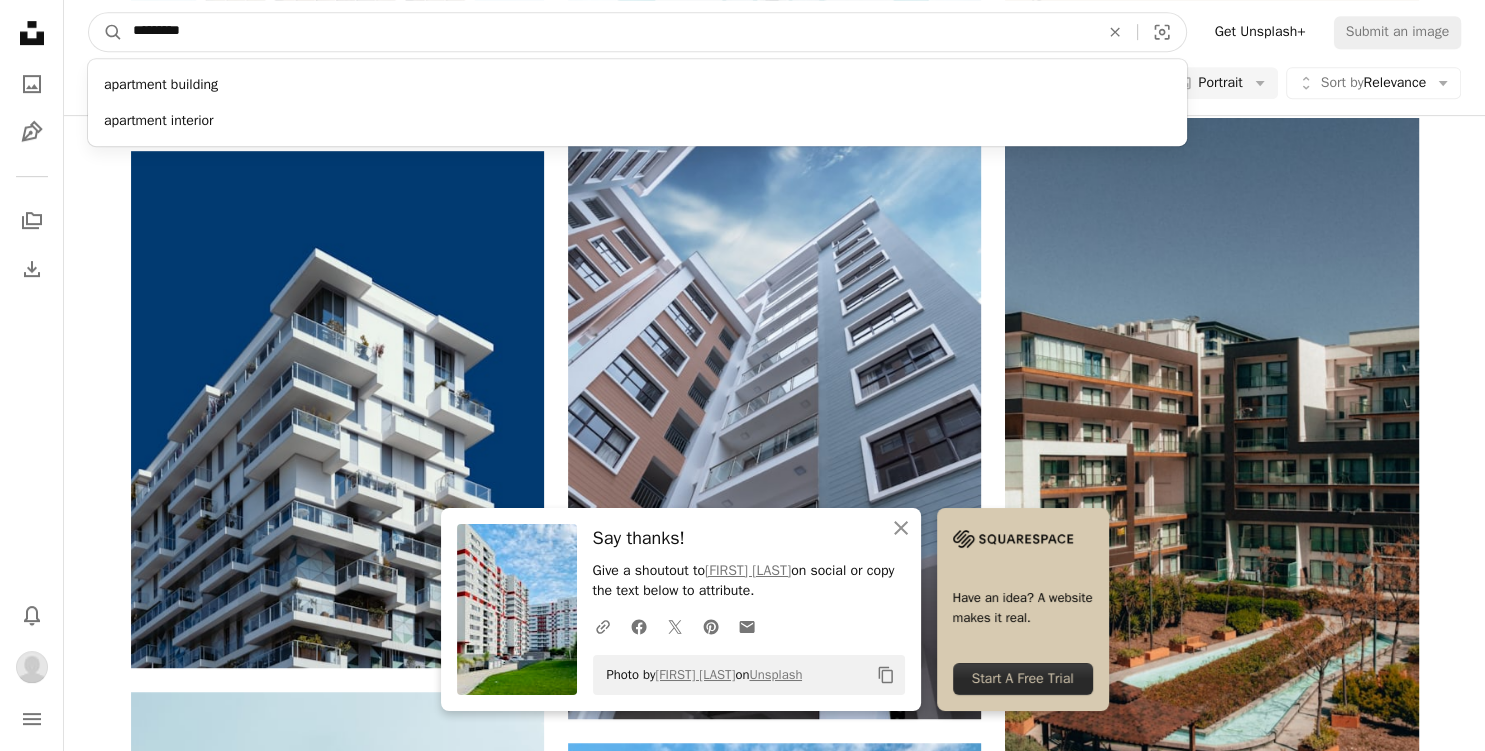type on "*********" 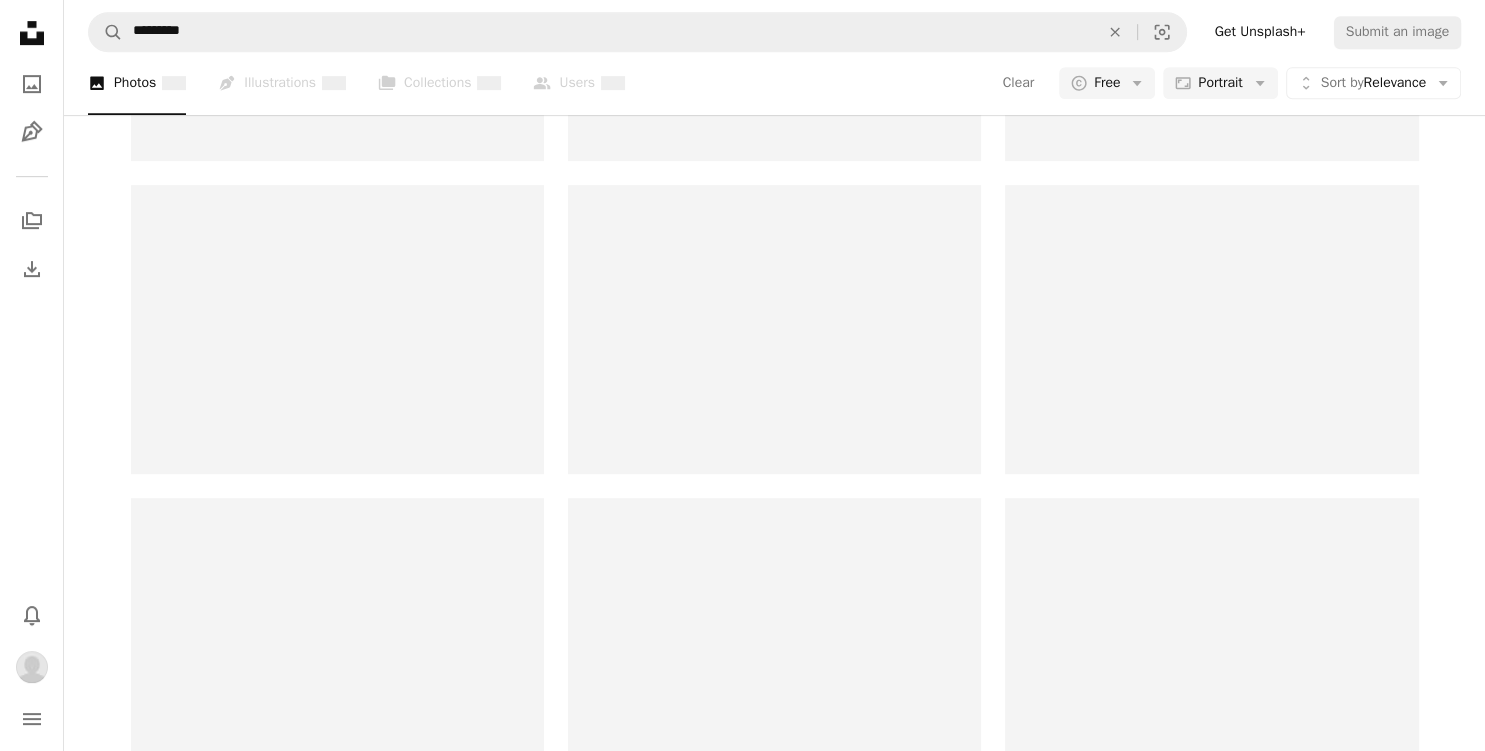 scroll, scrollTop: 0, scrollLeft: 0, axis: both 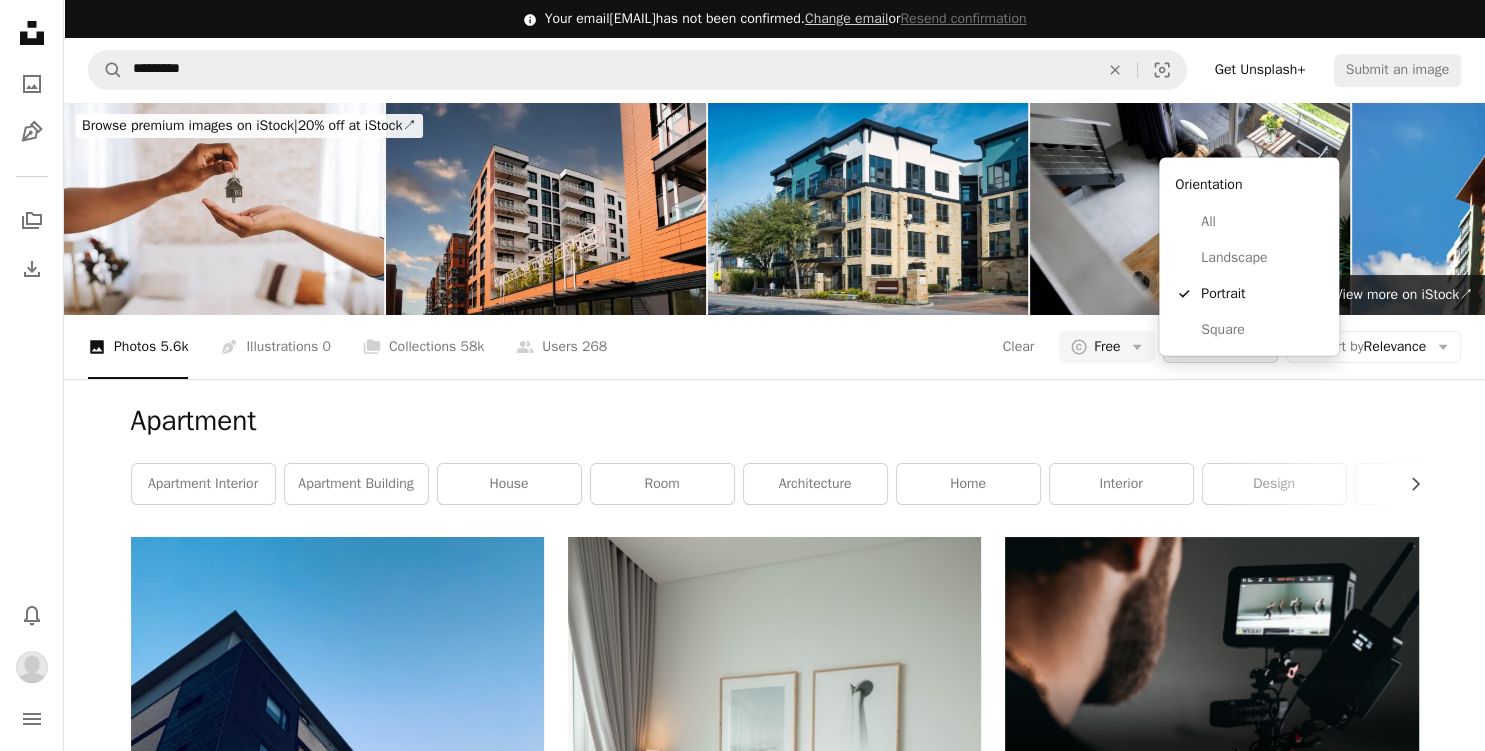 click on "Portrait" at bounding box center [1220, 347] 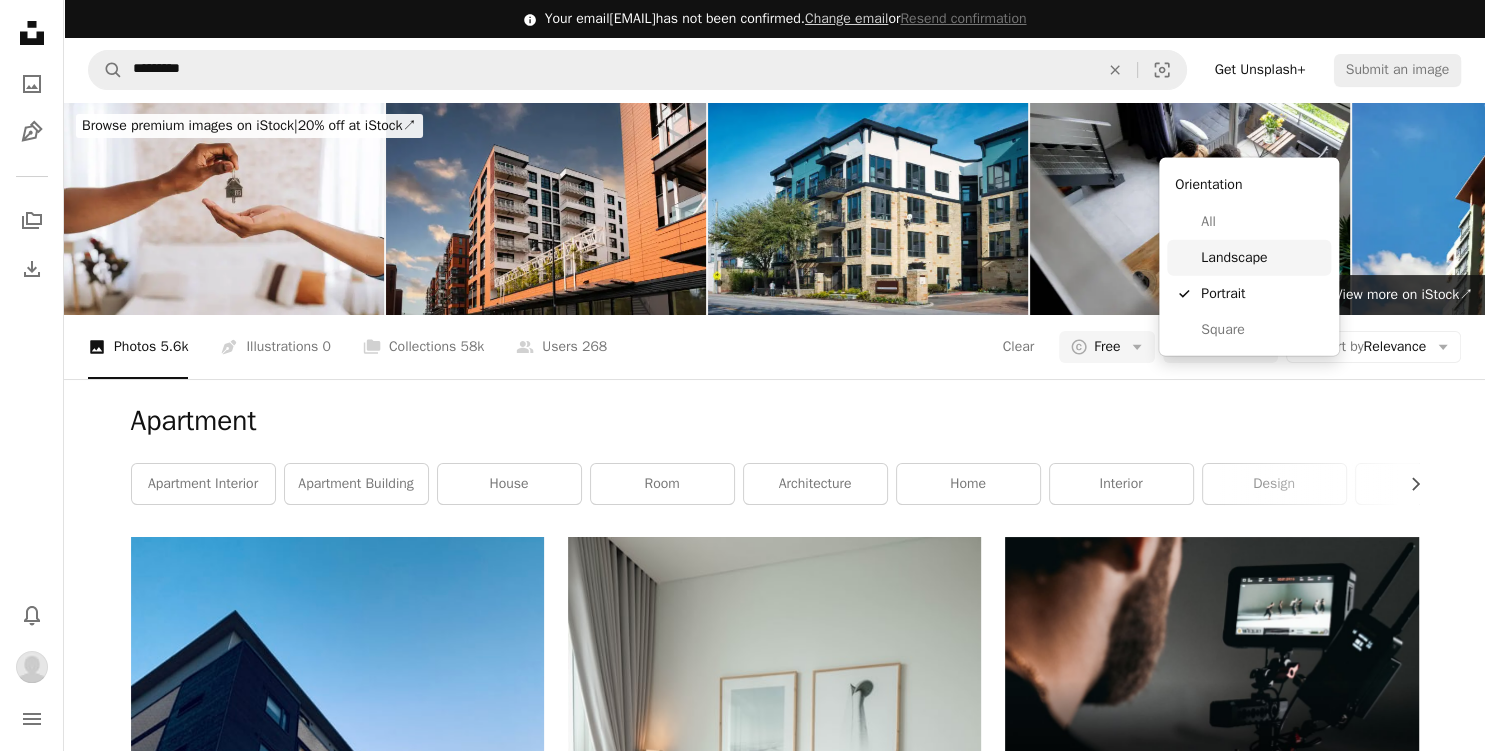 click on "Landscape" at bounding box center (1262, 258) 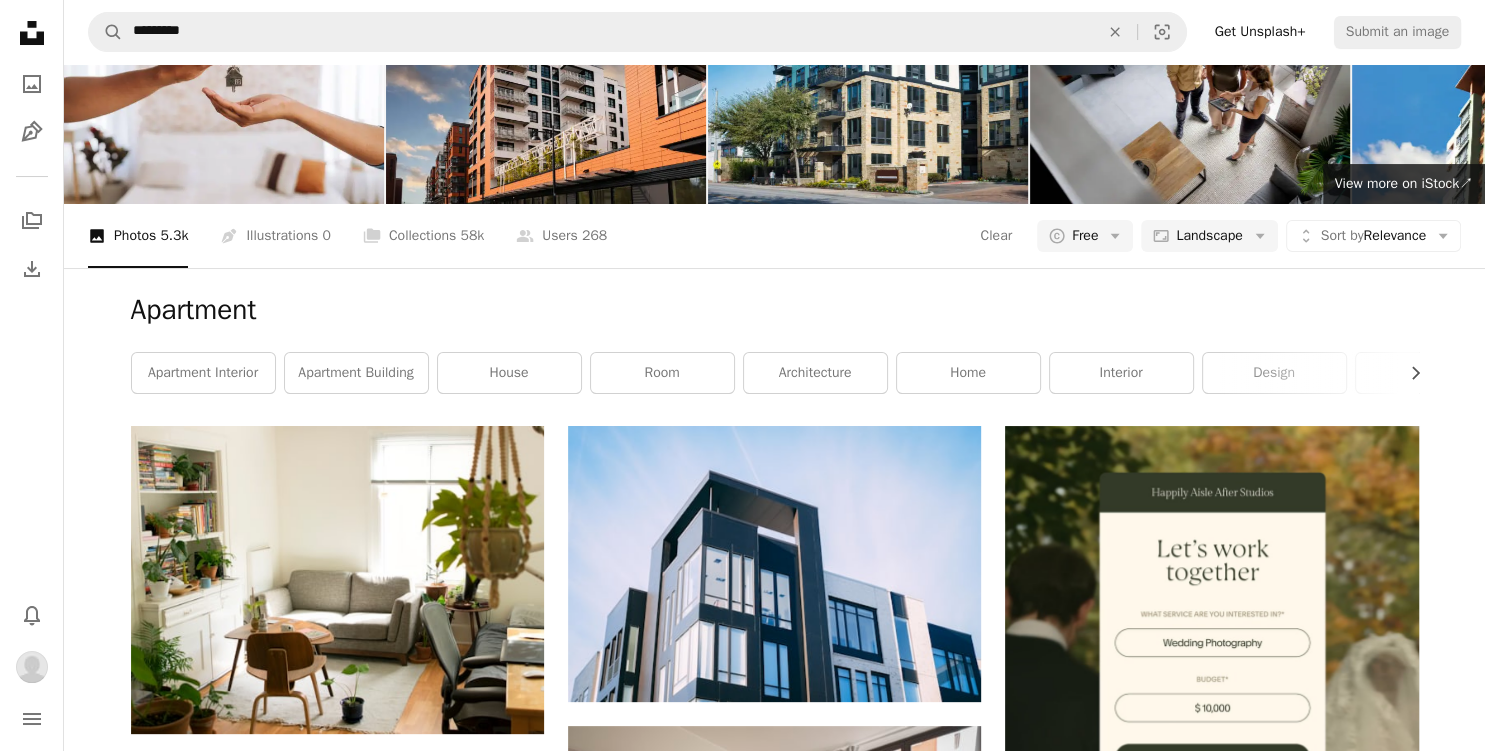 scroll, scrollTop: 0, scrollLeft: 0, axis: both 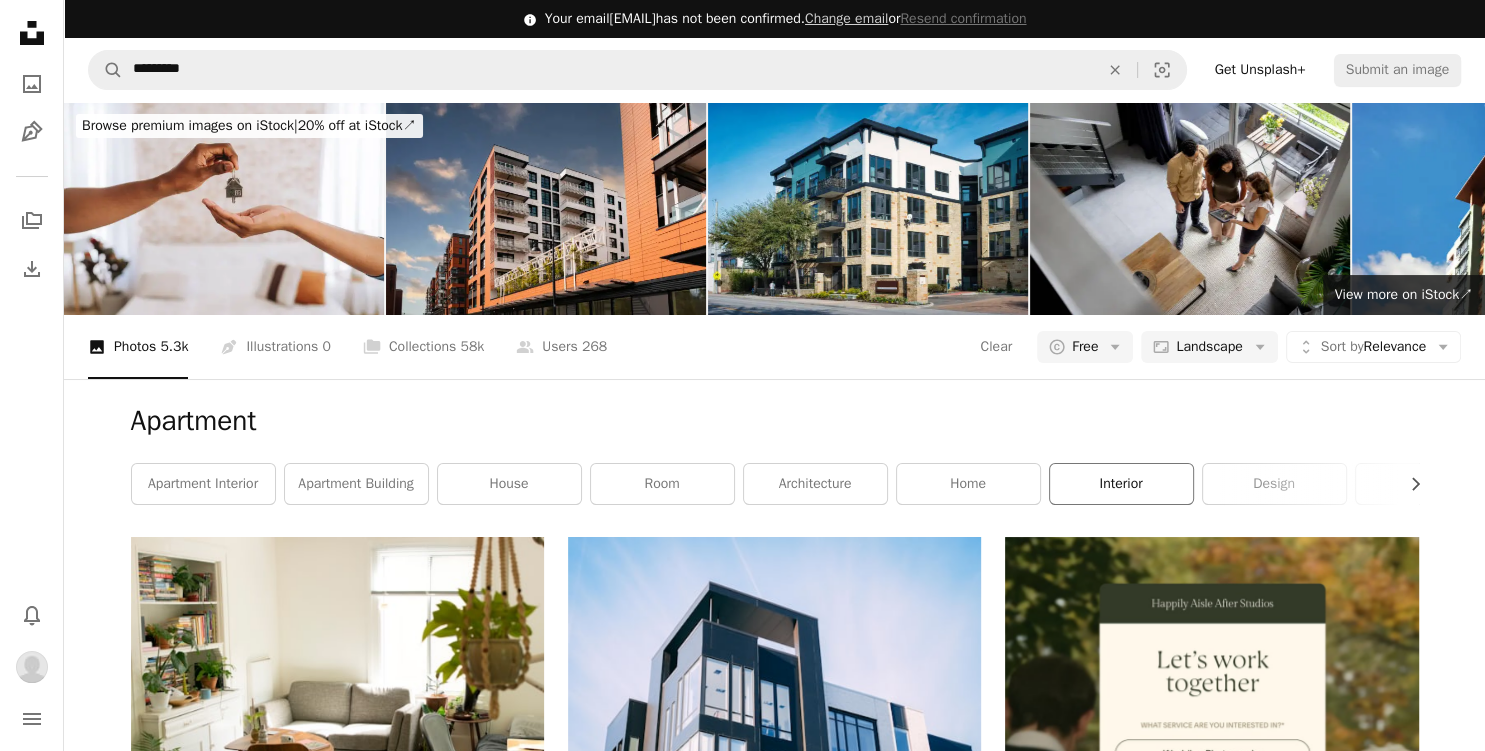 click on "interior" at bounding box center (1121, 484) 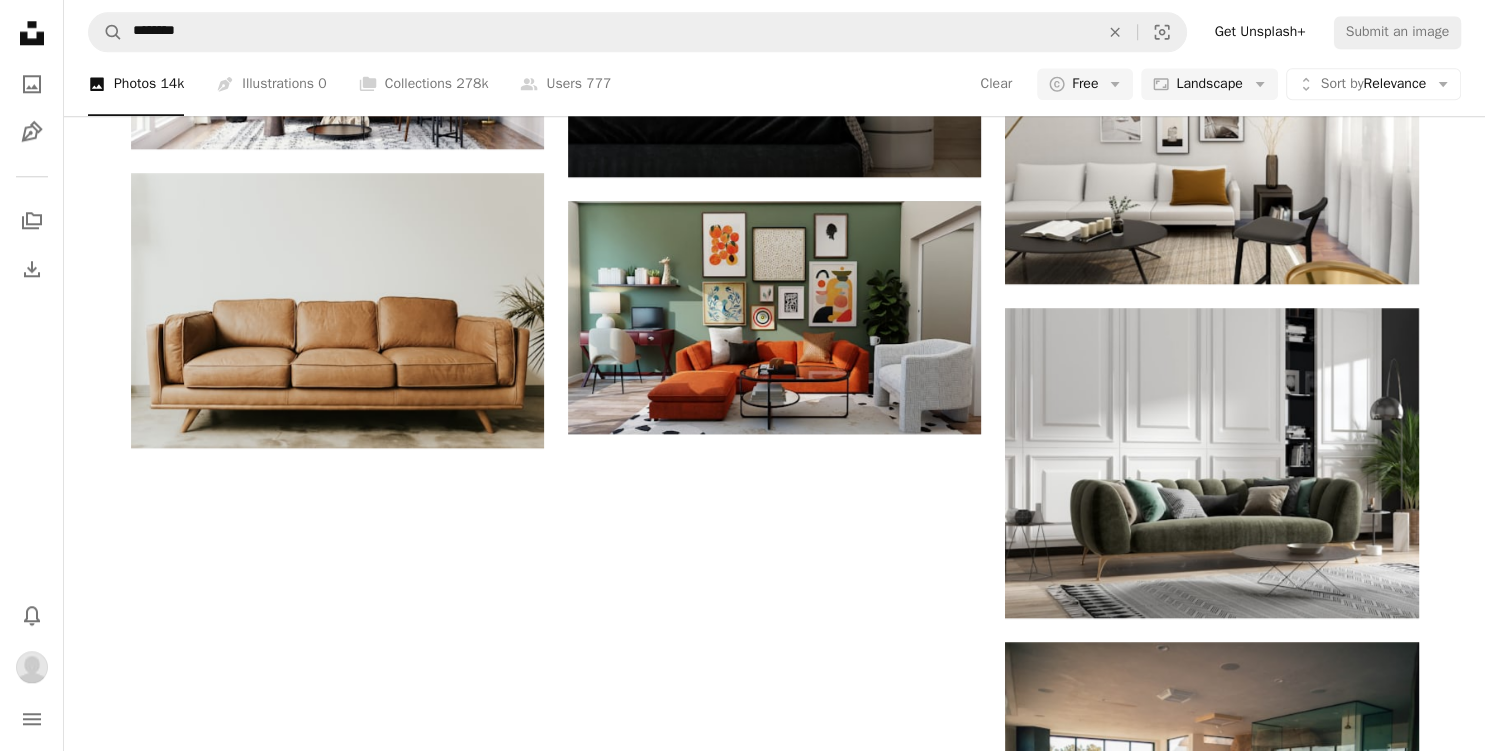 scroll, scrollTop: 2047, scrollLeft: 0, axis: vertical 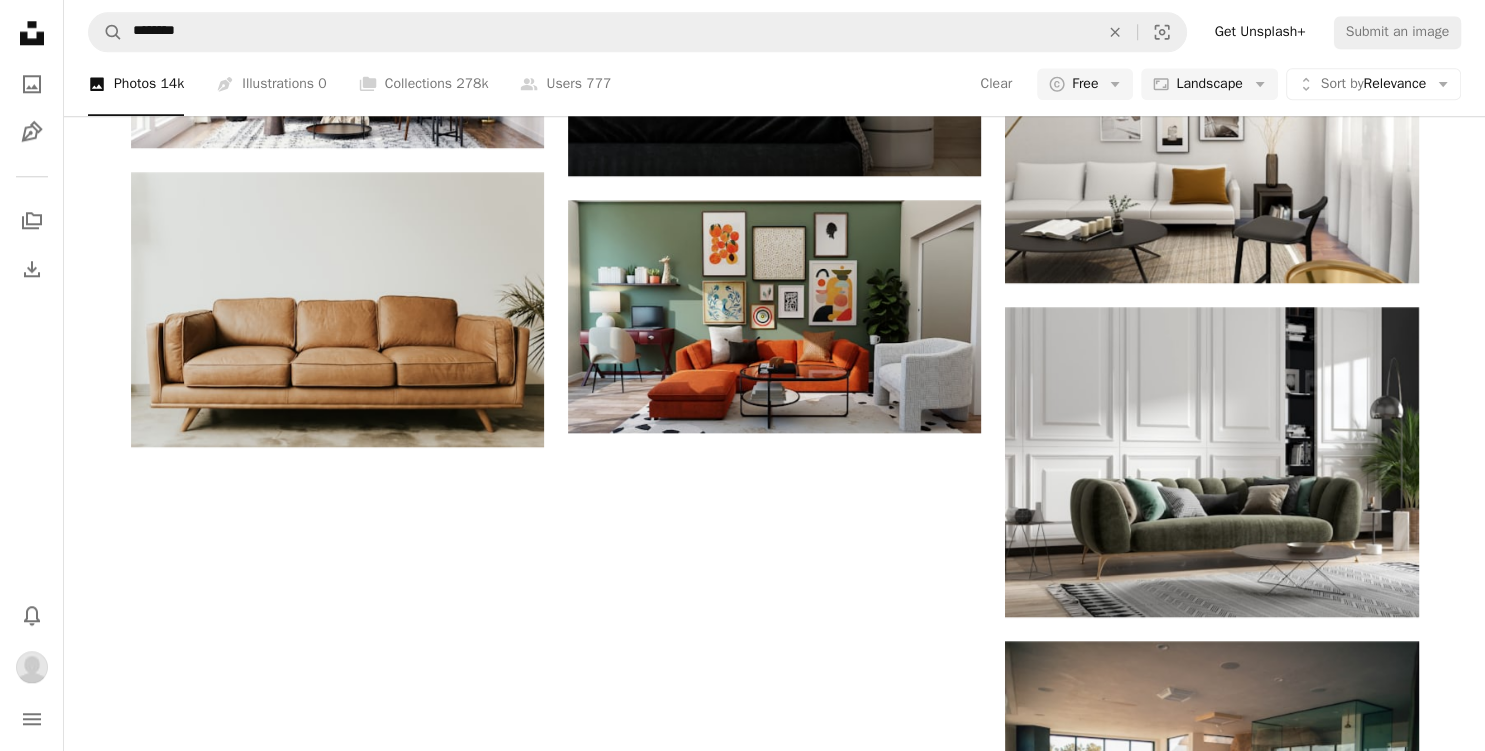 click on "Load more" at bounding box center (775, 1336) 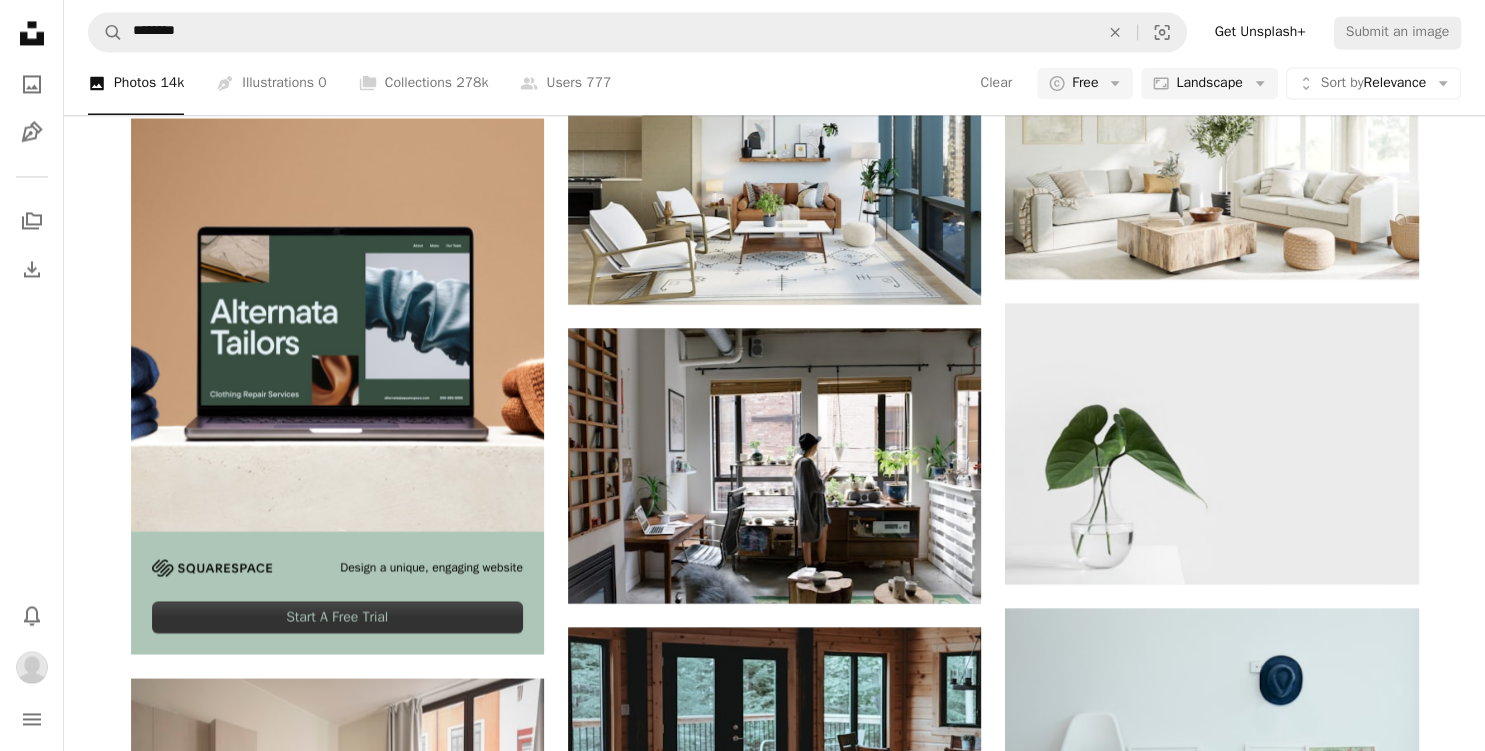 scroll, scrollTop: 3276, scrollLeft: 0, axis: vertical 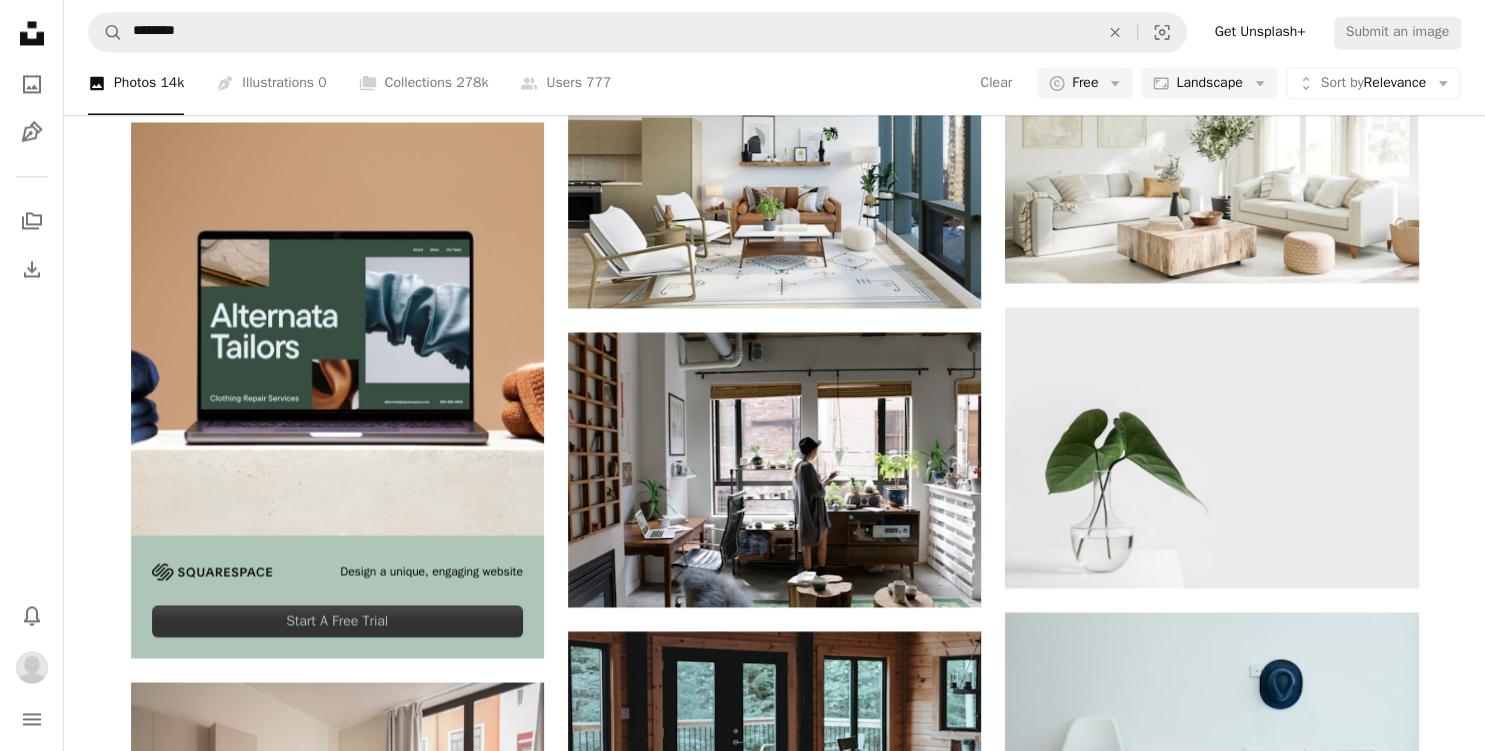 click at bounding box center (337, 1119) 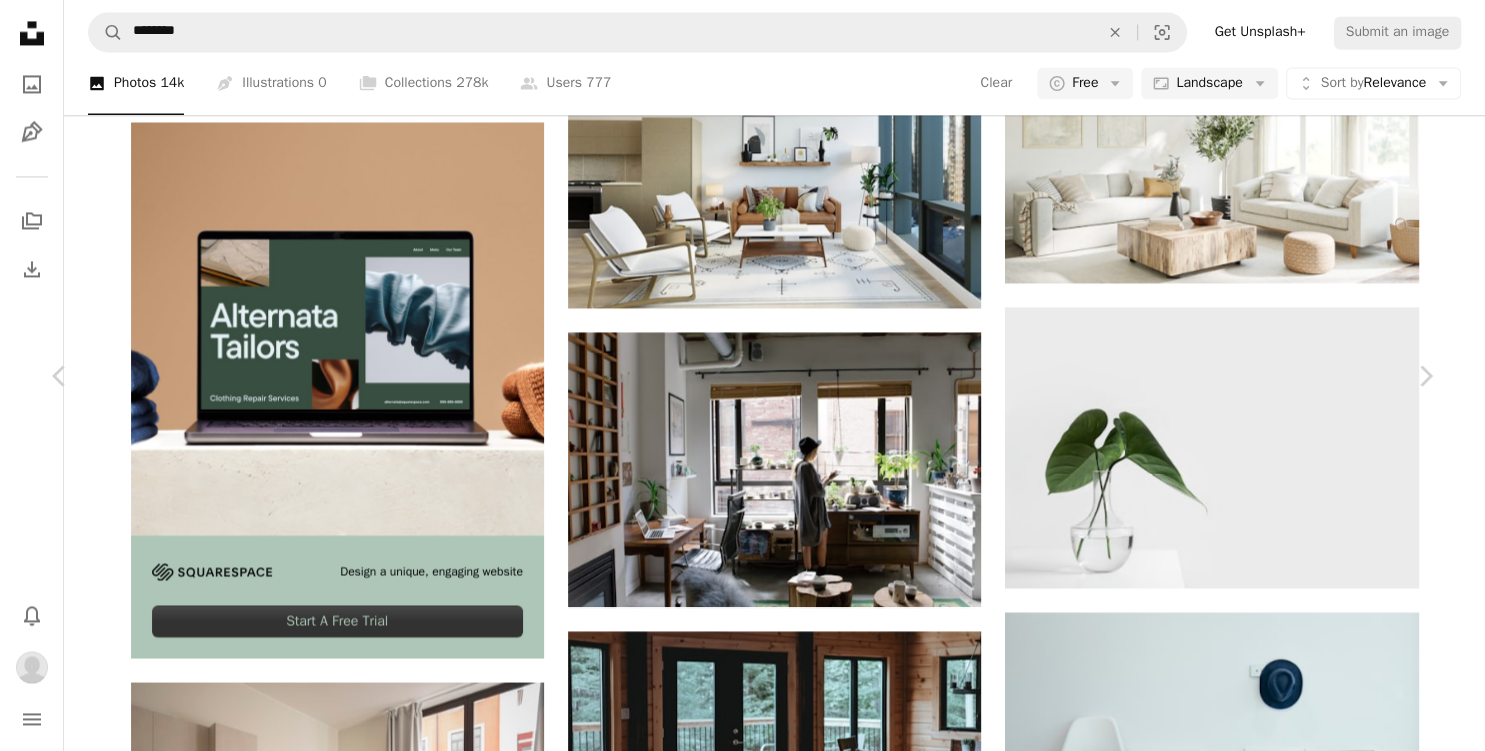click on "Chevron down" 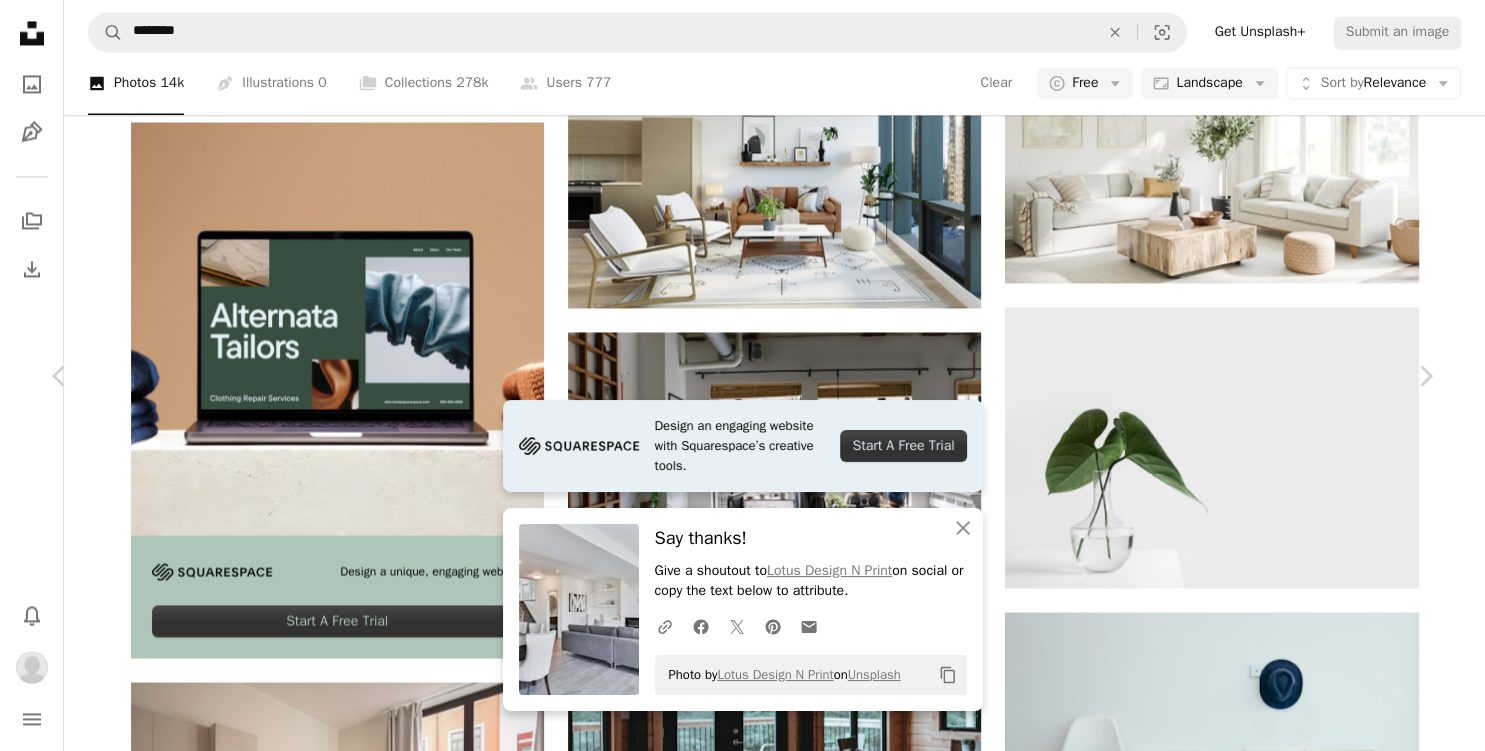 click on "An X shape Chevron left Chevron right Design an engaging website with Squarespace’s creative tools. Start A Free Trial An X shape Close Say thanks! Give a shoutout to  Lotus Design N Print  on social or copy the text below to attribute. A URL sharing icon (chains) Facebook icon X (formerly Twitter) icon Pinterest icon An envelope Photo by  Lotus Design N Print  on  Unsplash
Copy content Lotus Design N Print lotusdnp A heart A plus sign Download Chevron down Zoom in Views 8,269,992 Downloads 79,920 Featured in Photos ,  Interiors A forward-right arrow Share Info icon Info More Actions Calendar outlined Published on  [DATE], [YEAR] Camera Canon, EOS 80D Safety Free to use under the  Unsplash License house interior design real estate living room kitchen interior minimal minimalist toronto stairs modern indoors contemporary modern living building home grey design room furniture Browse premium related images on iStock  |  Save 20% with code UNSPLASH20 View more on iStock  ↗ Related images A heart A heart" at bounding box center (742, 6785) 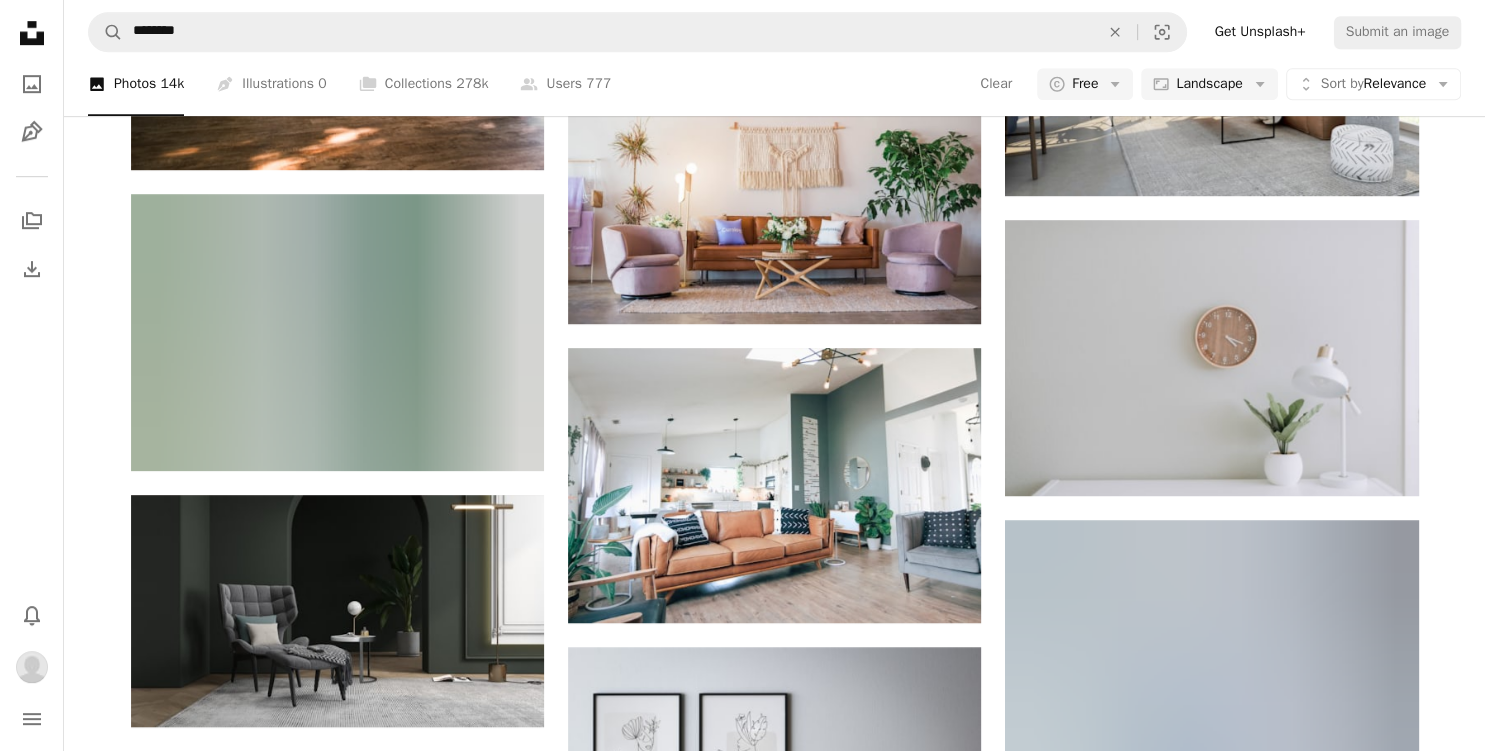 scroll, scrollTop: 1202, scrollLeft: 0, axis: vertical 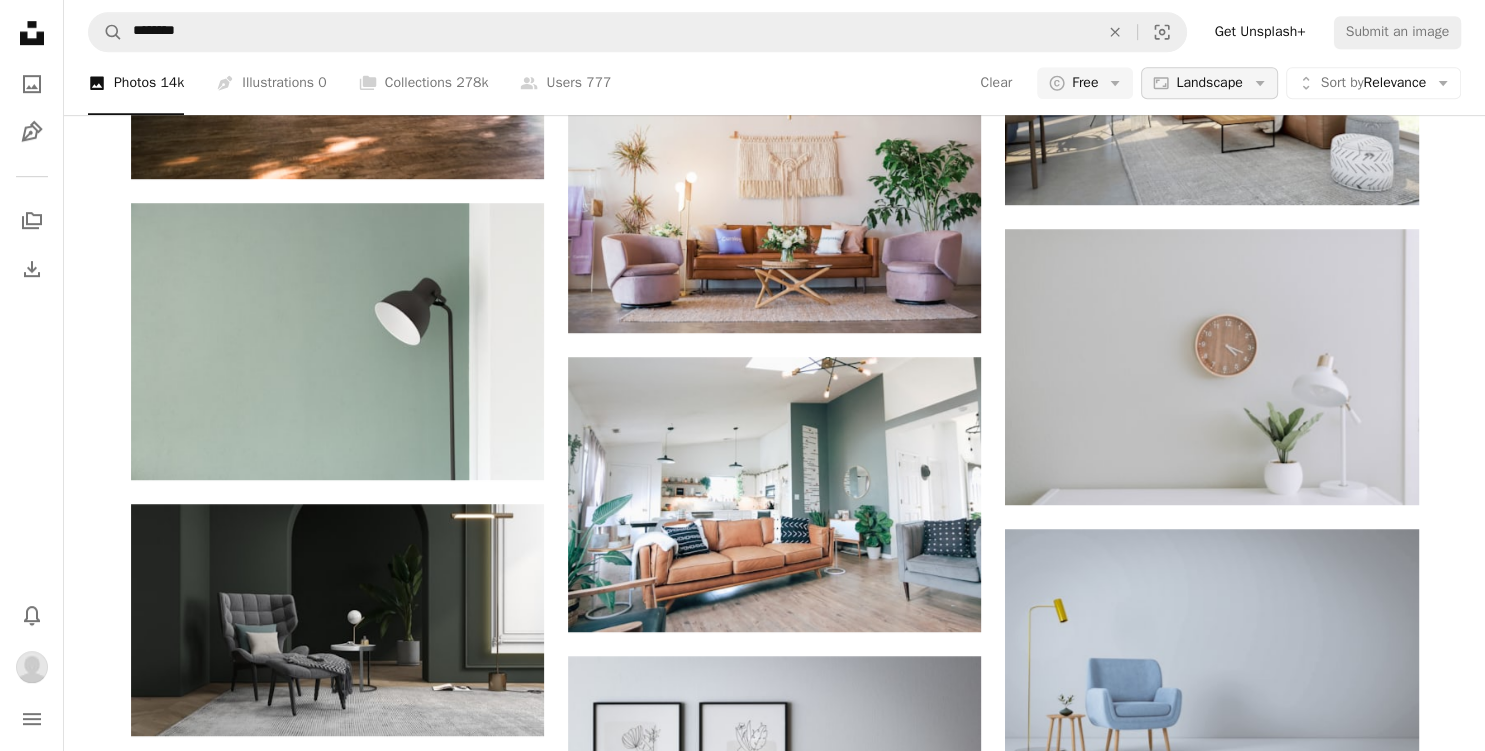 click on "Landscape" at bounding box center [1209, 84] 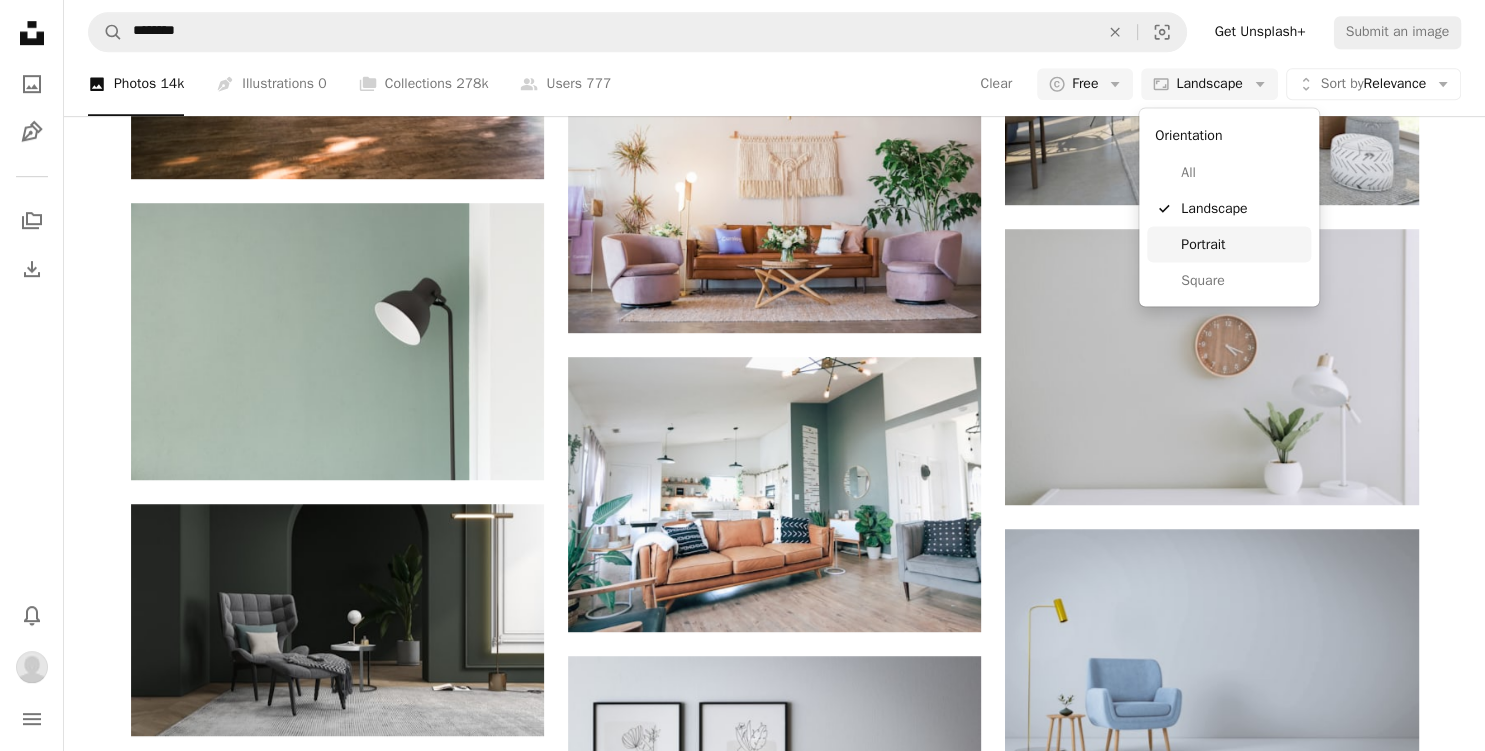 click on "Portrait" at bounding box center [1242, 244] 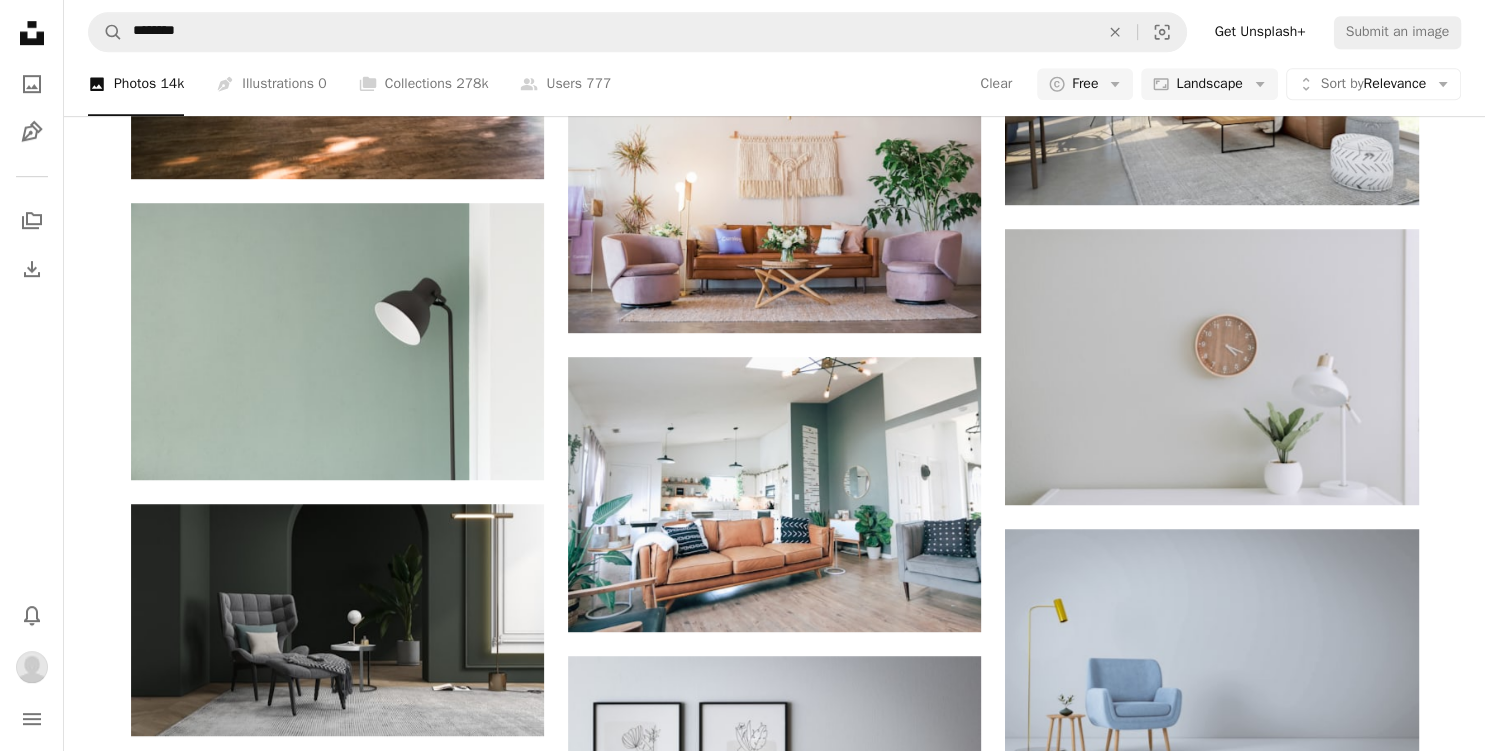scroll, scrollTop: 0, scrollLeft: 0, axis: both 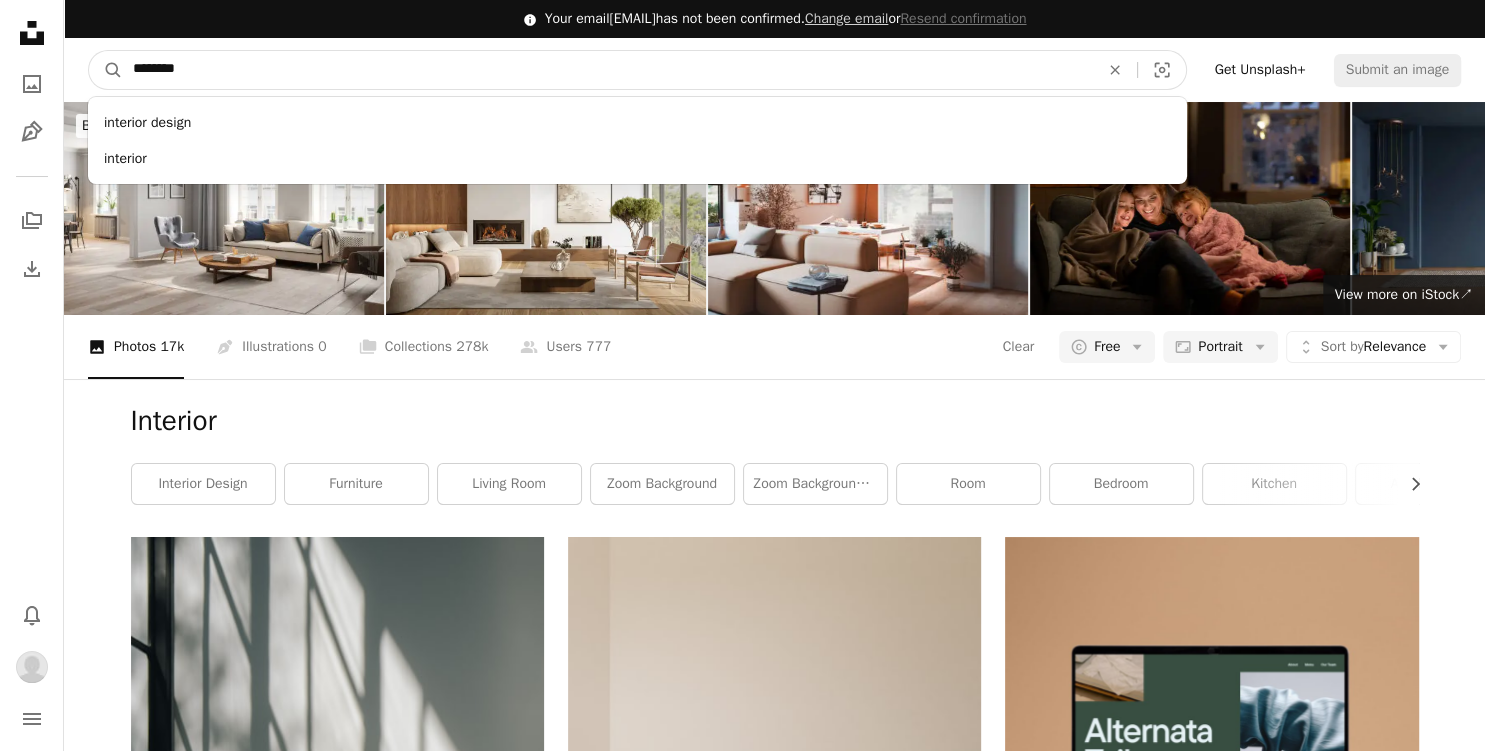 drag, startPoint x: 377, startPoint y: 76, endPoint x: 97, endPoint y: 92, distance: 280.45676 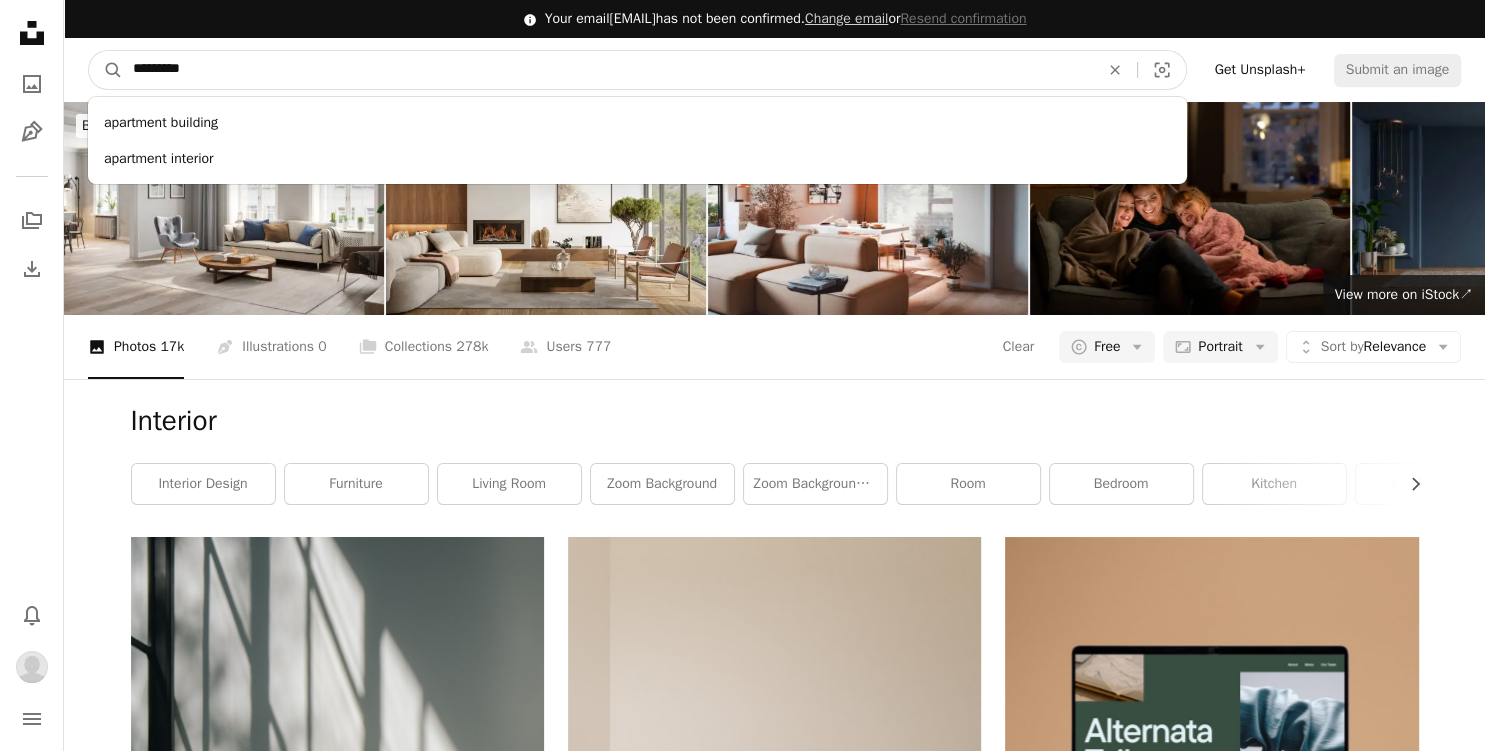 type on "*********" 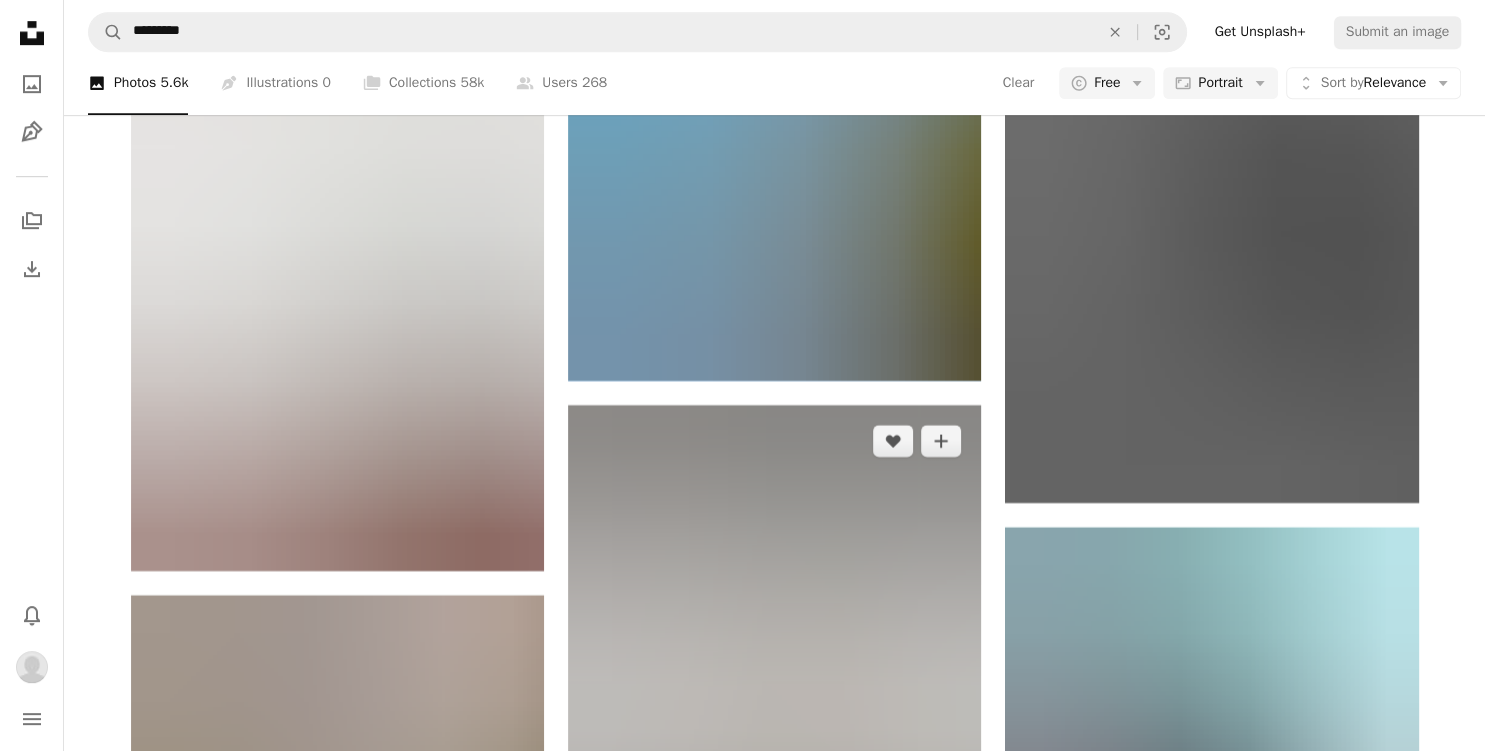 scroll, scrollTop: 75367, scrollLeft: 0, axis: vertical 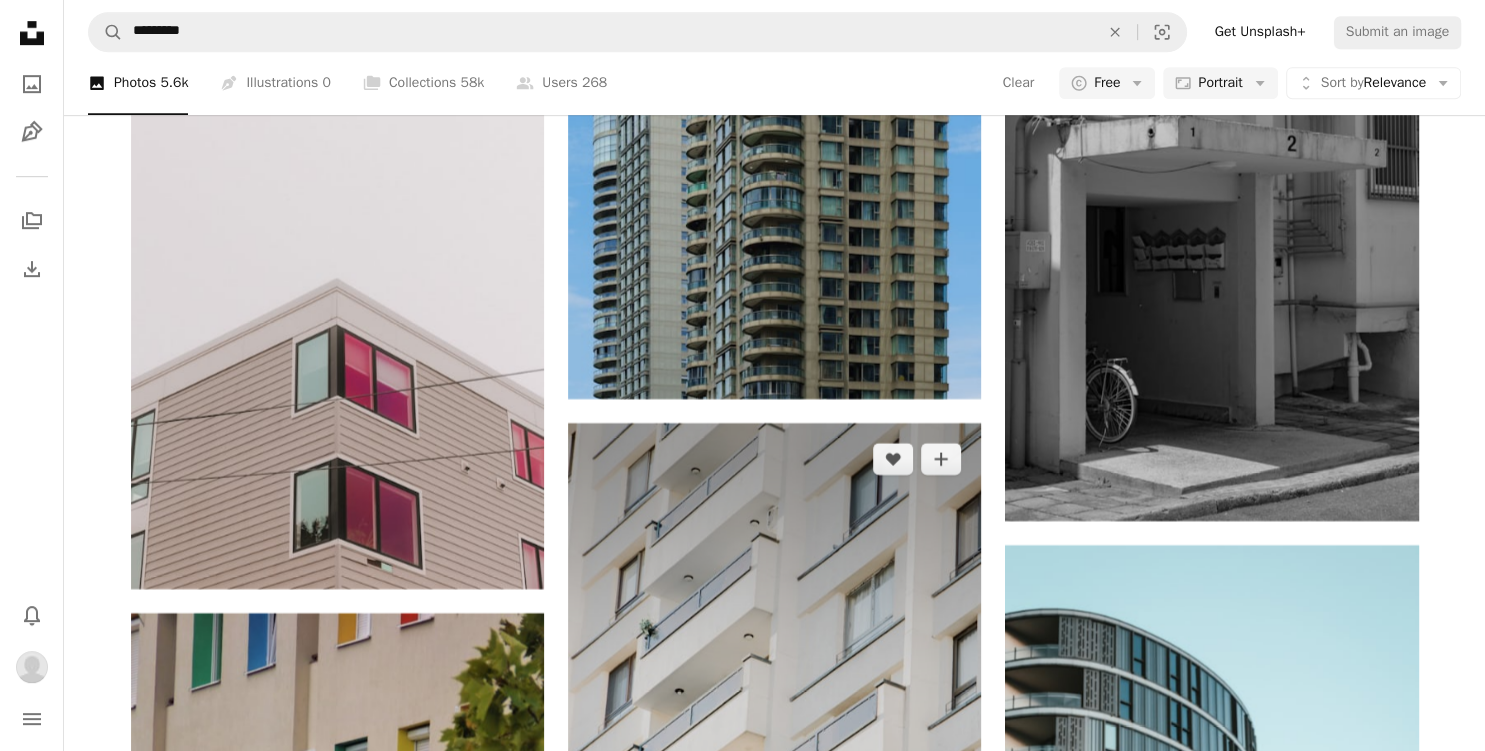click at bounding box center (774, 733) 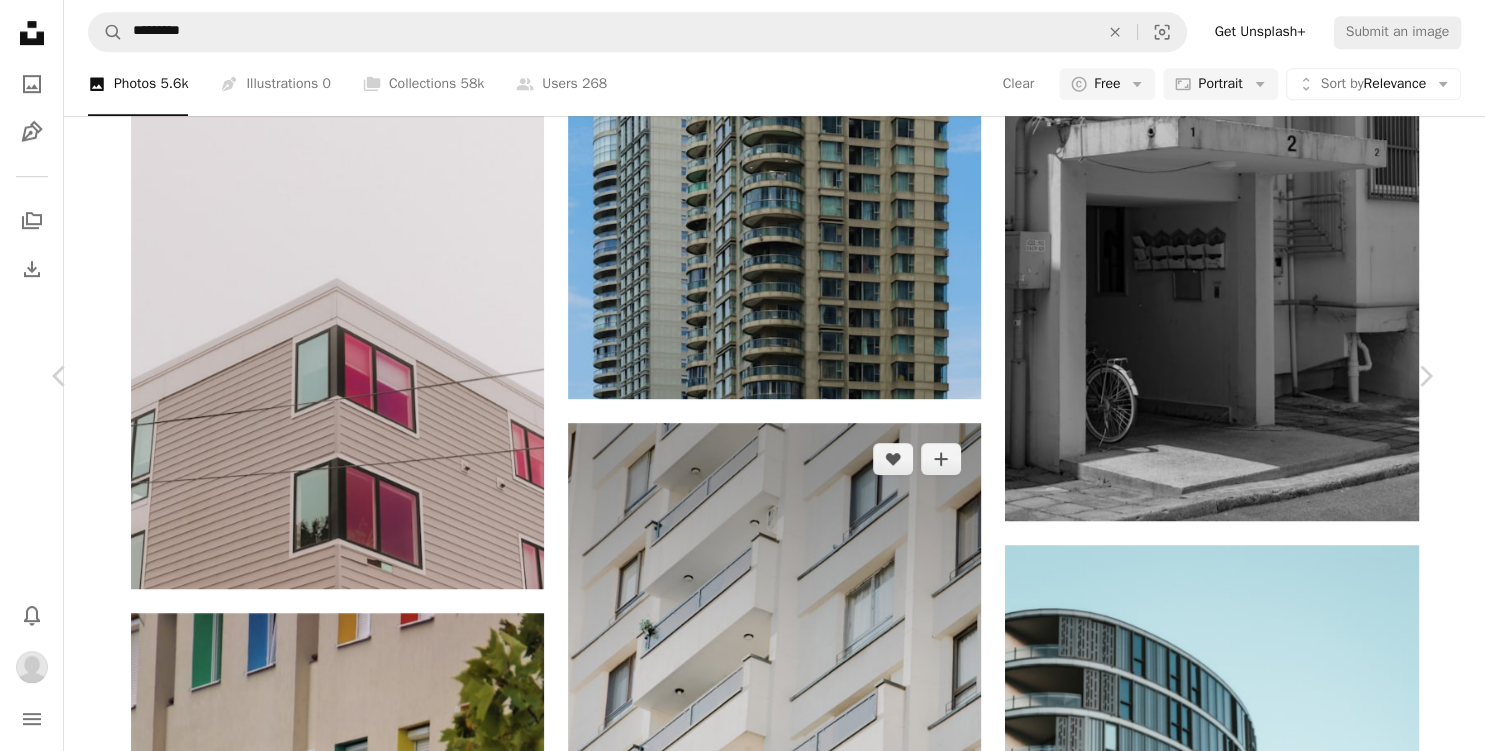 scroll, scrollTop: 0, scrollLeft: 0, axis: both 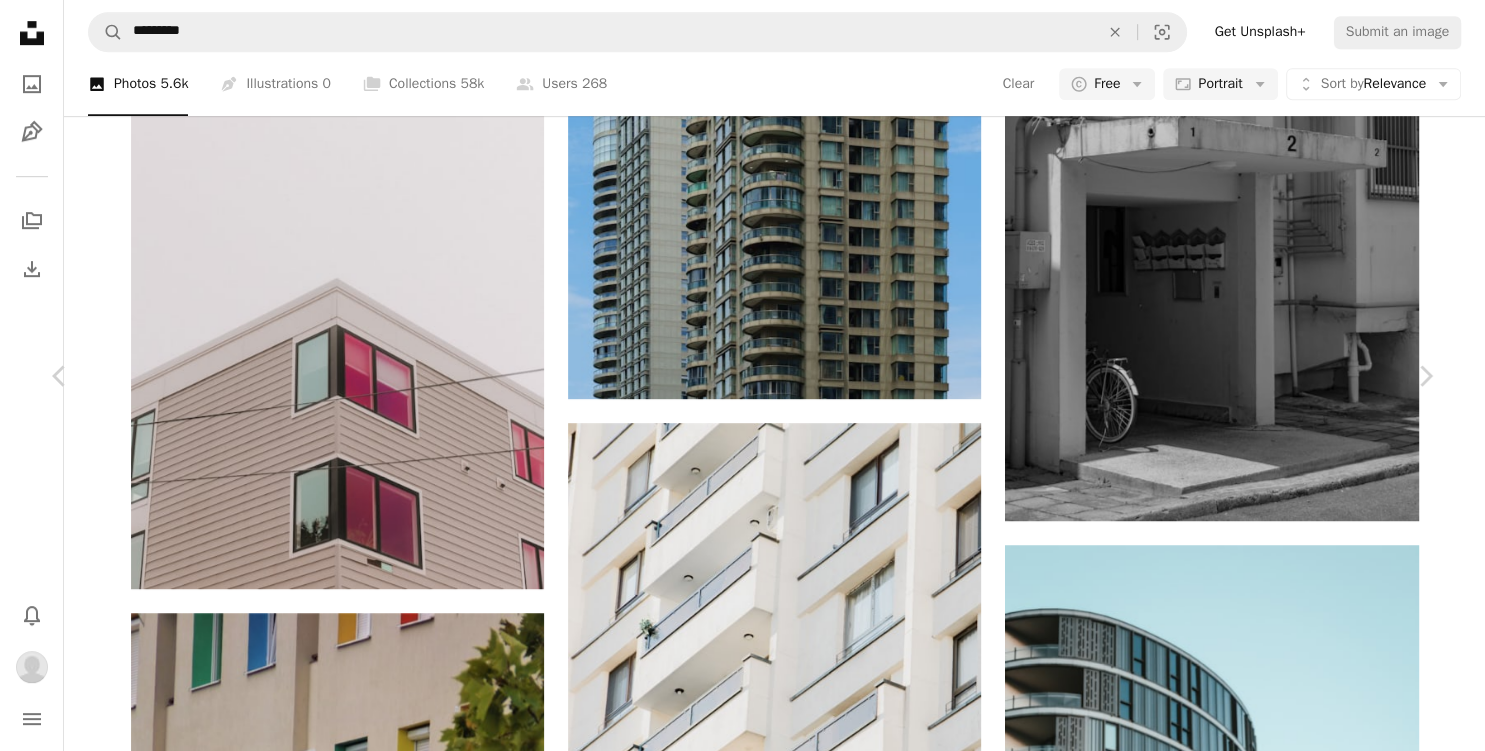 click on "Chevron down" 